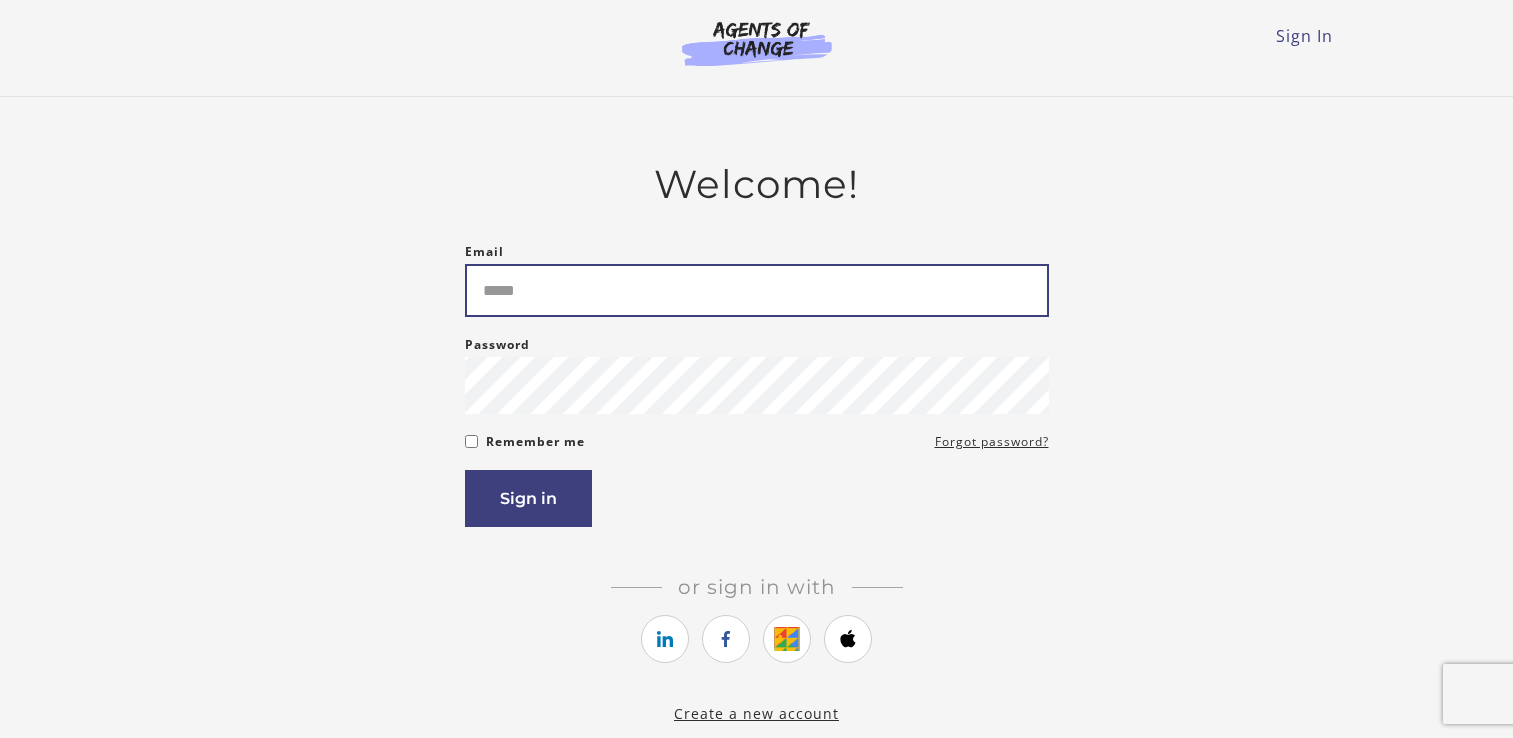 scroll, scrollTop: 0, scrollLeft: 0, axis: both 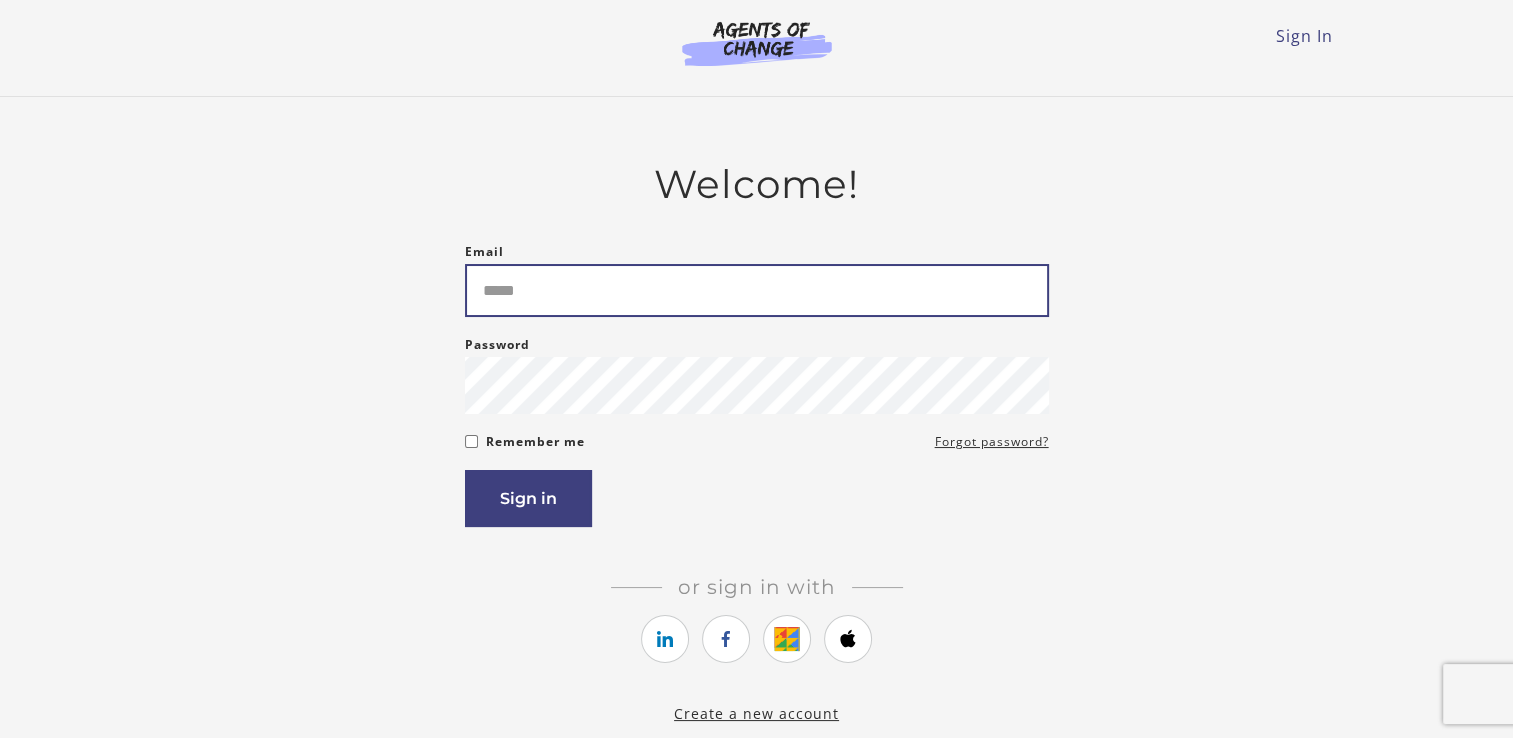 click on "Email" at bounding box center (757, 290) 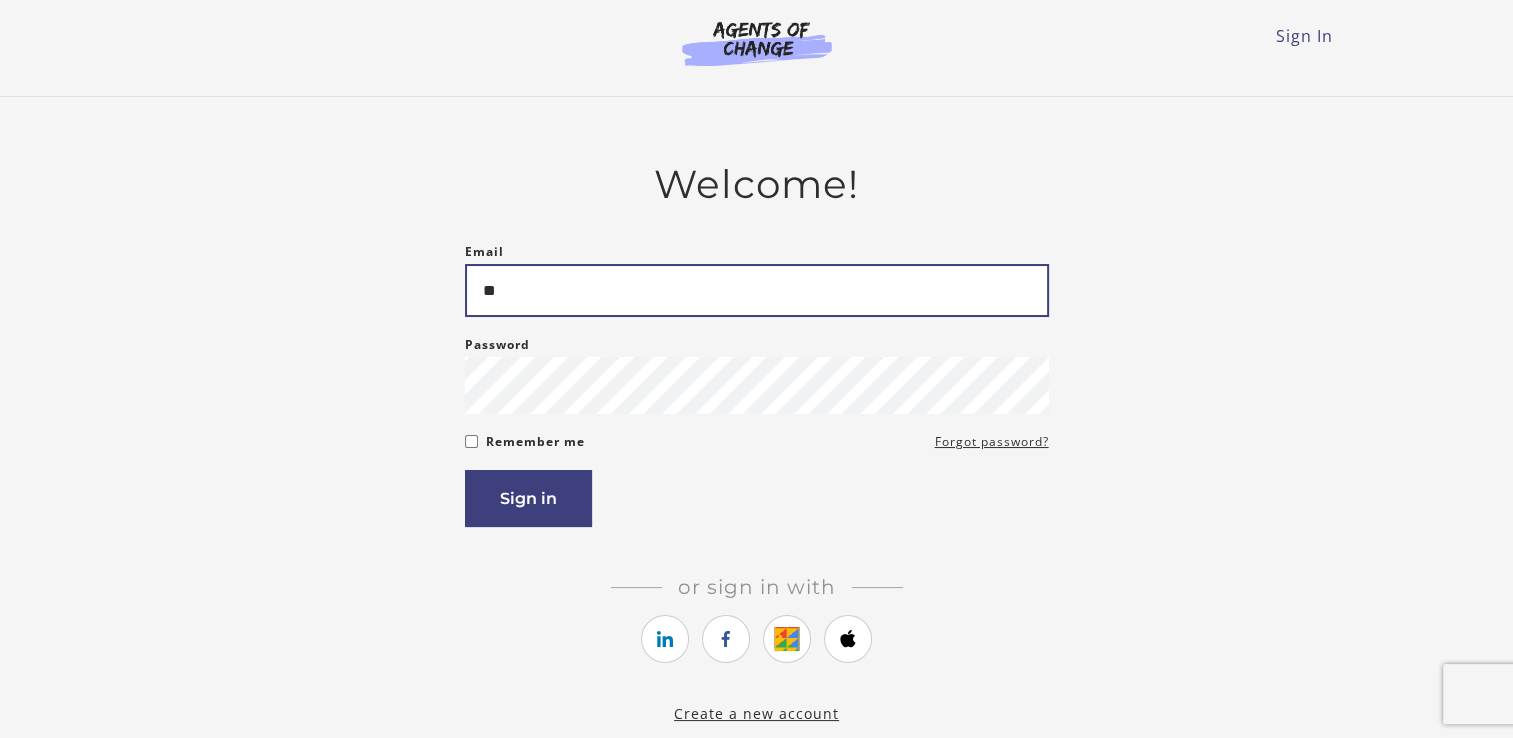 type on "*" 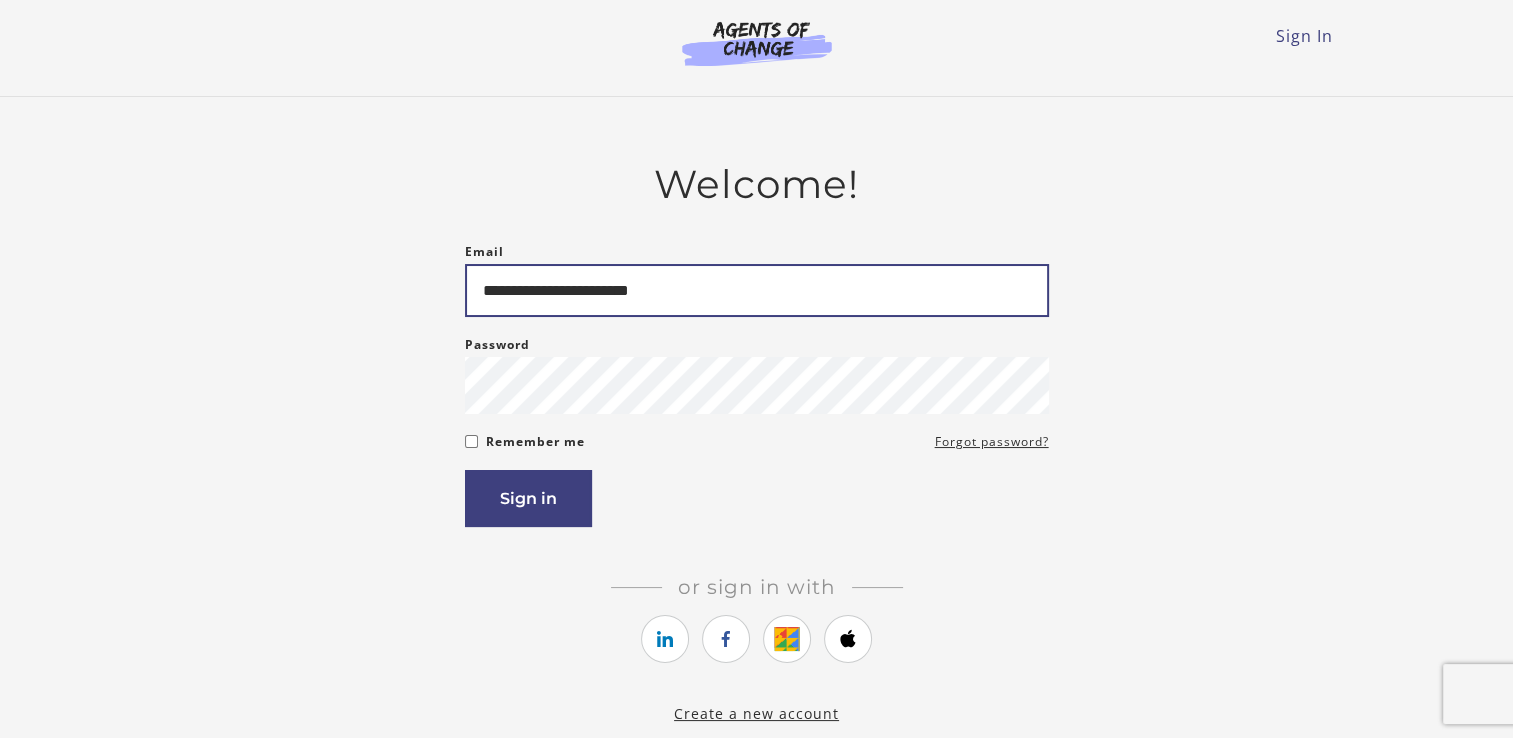 type on "**********" 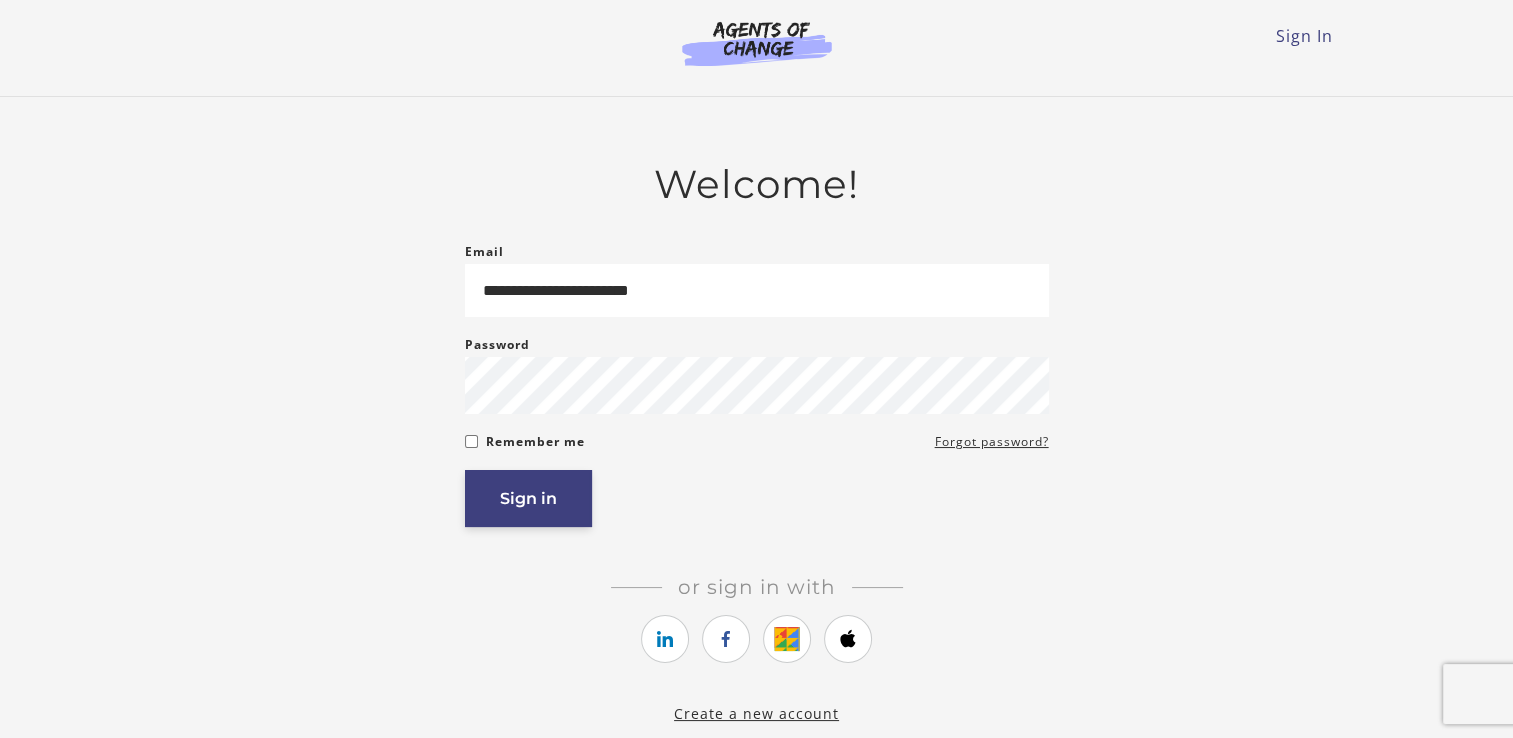click on "Sign in" at bounding box center (528, 498) 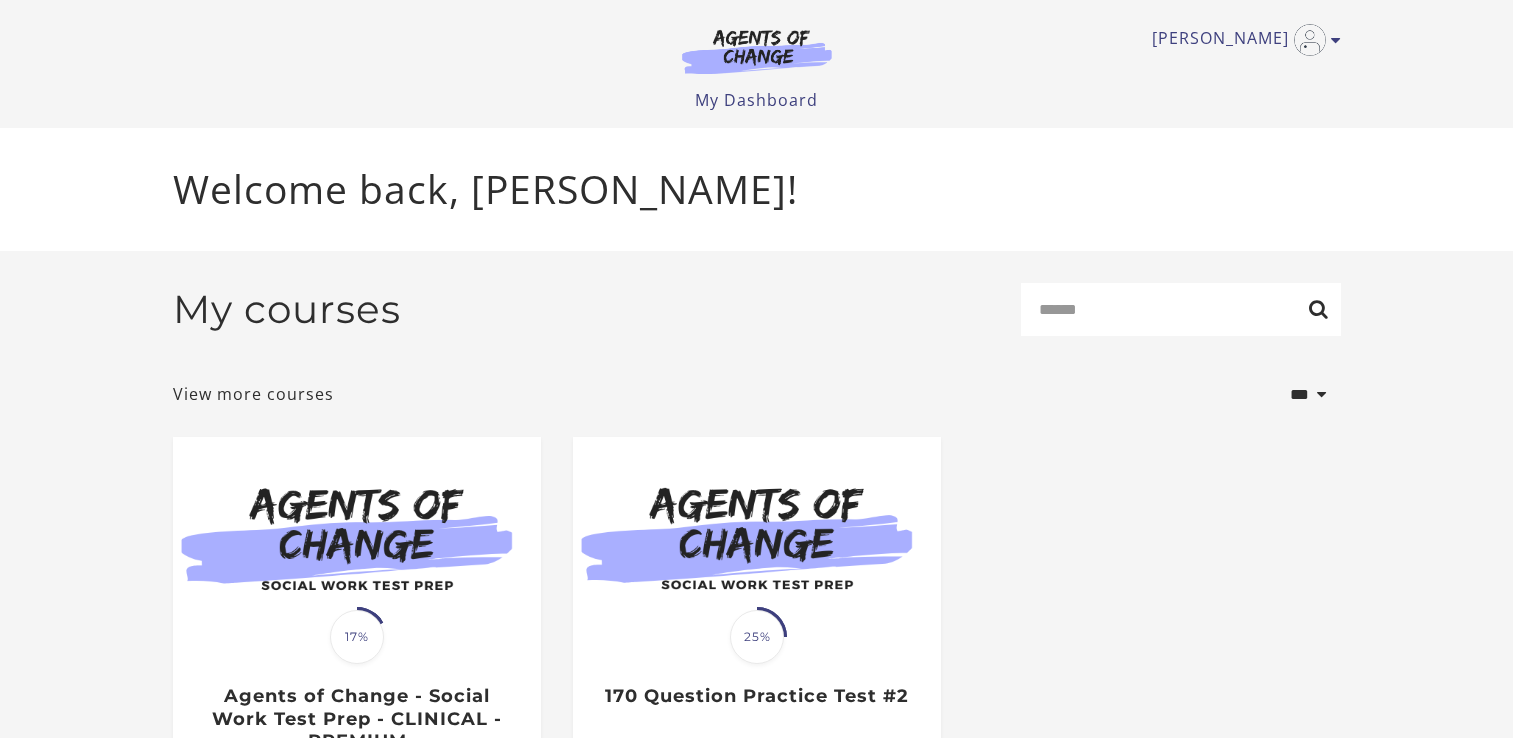 scroll, scrollTop: 0, scrollLeft: 0, axis: both 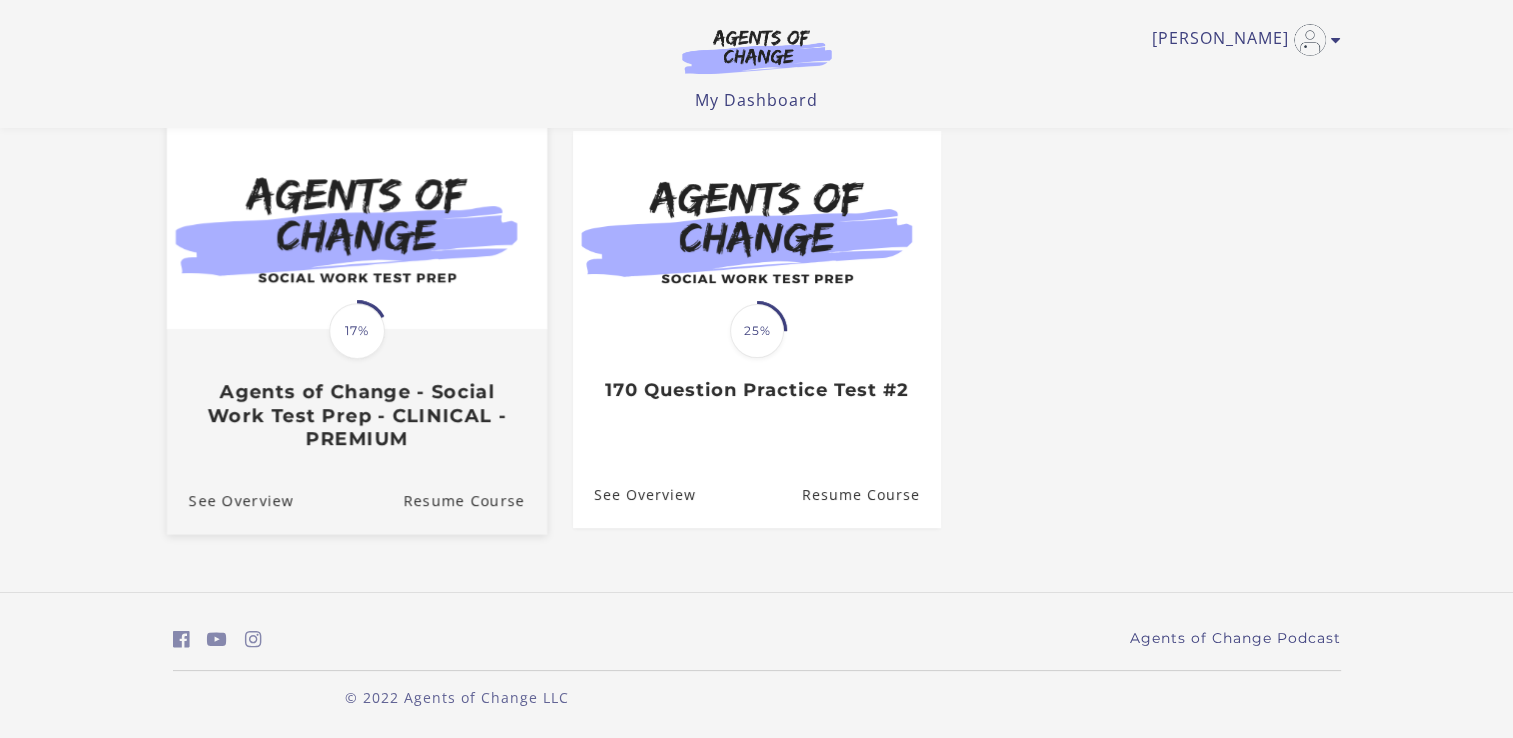 click on "Translation missing: en.liquid.partials.dashboard_course_card.progress_description: 17%
17%
Agents of Change - Social Work Test Prep - CLINICAL - PREMIUM" at bounding box center (356, 390) 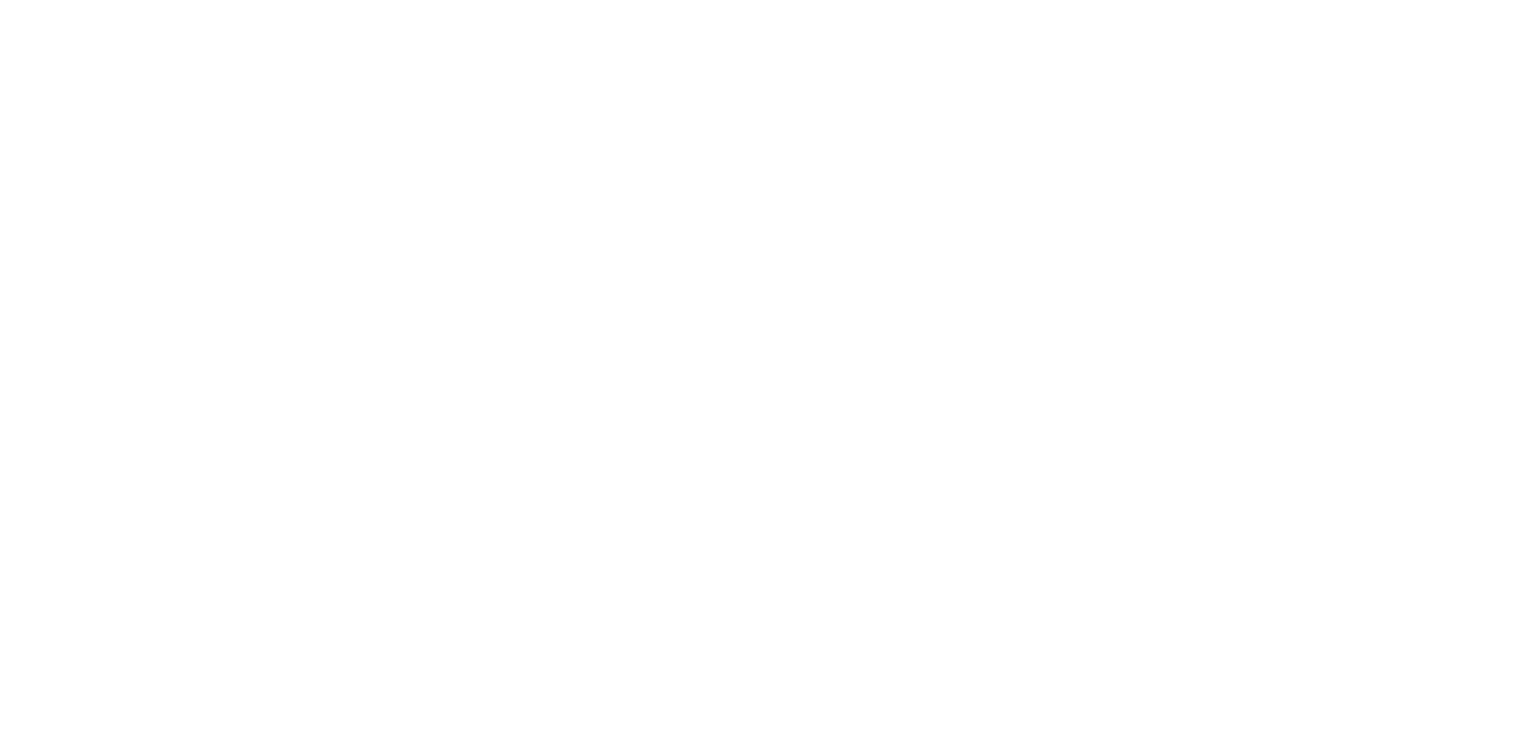 scroll, scrollTop: 0, scrollLeft: 0, axis: both 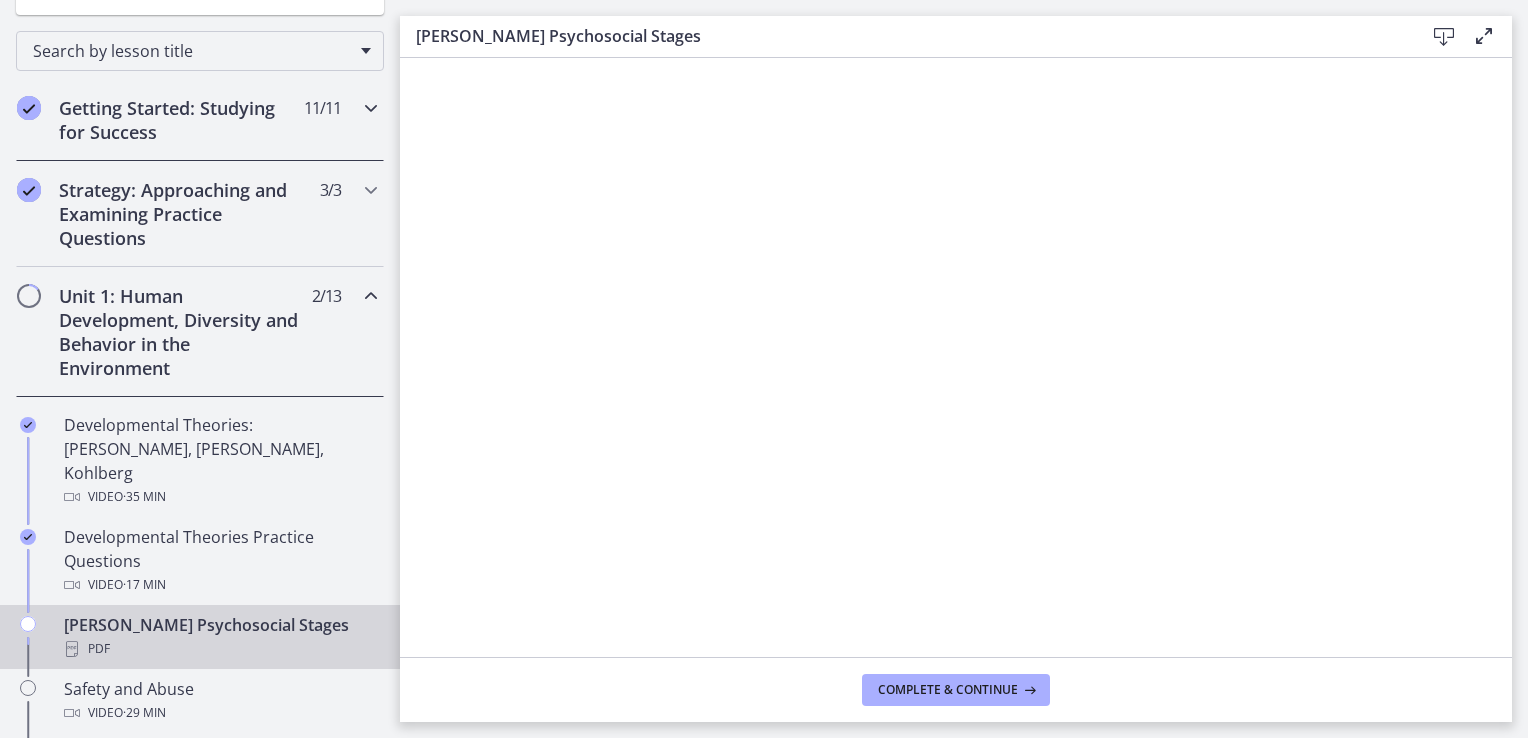 click on "Getting Started: Studying for Success" at bounding box center [181, 120] 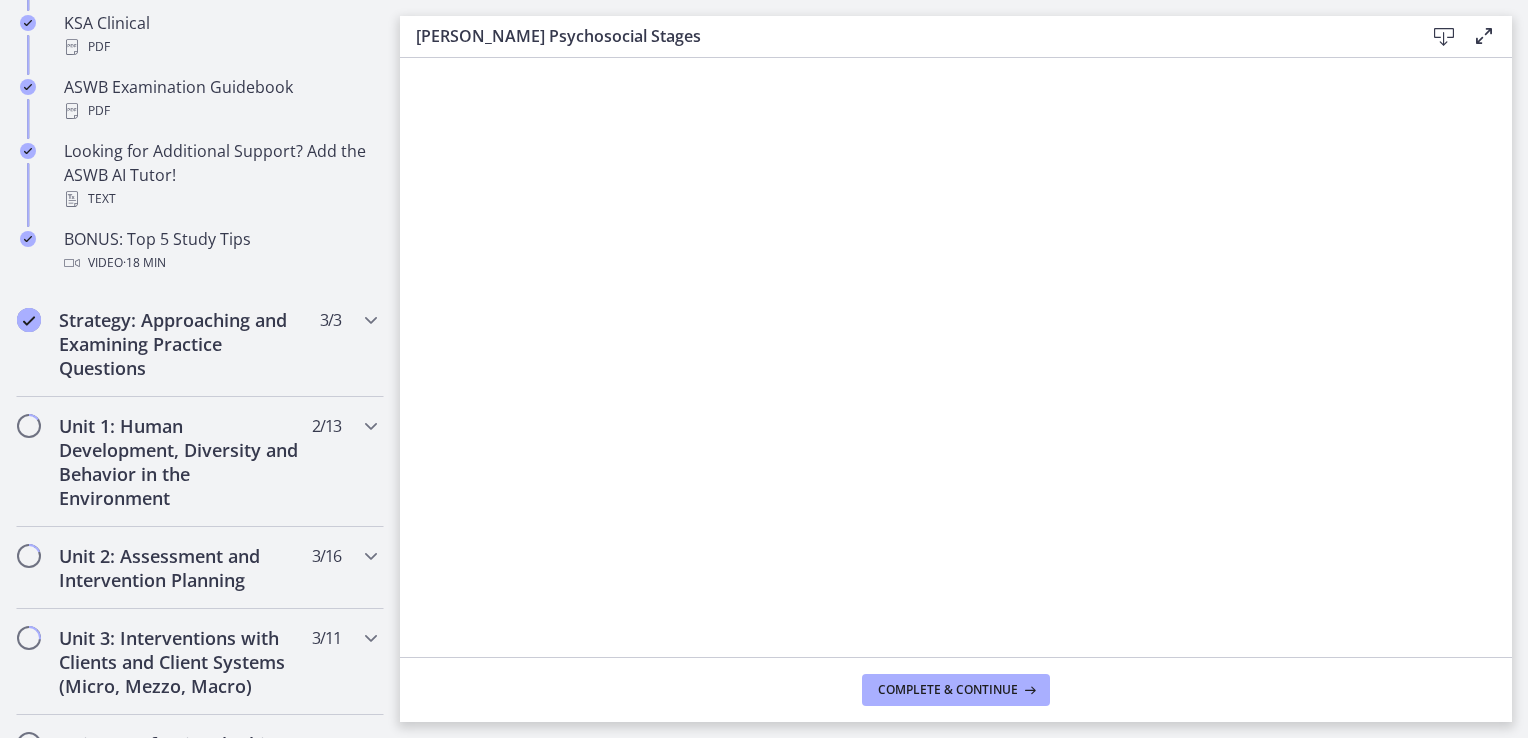 scroll, scrollTop: 966, scrollLeft: 0, axis: vertical 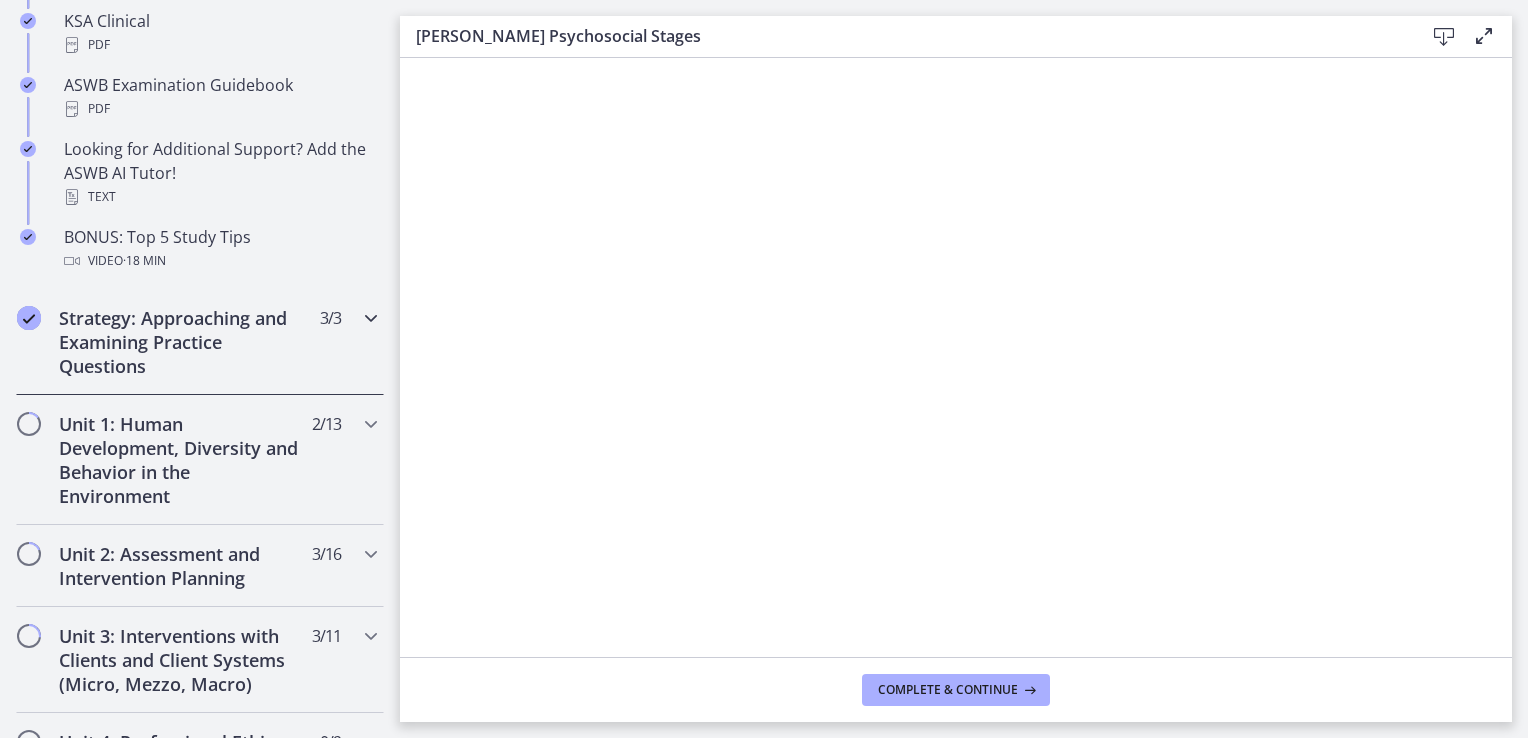 click on "Strategy: Approaching and Examining Practice Questions" at bounding box center (181, 342) 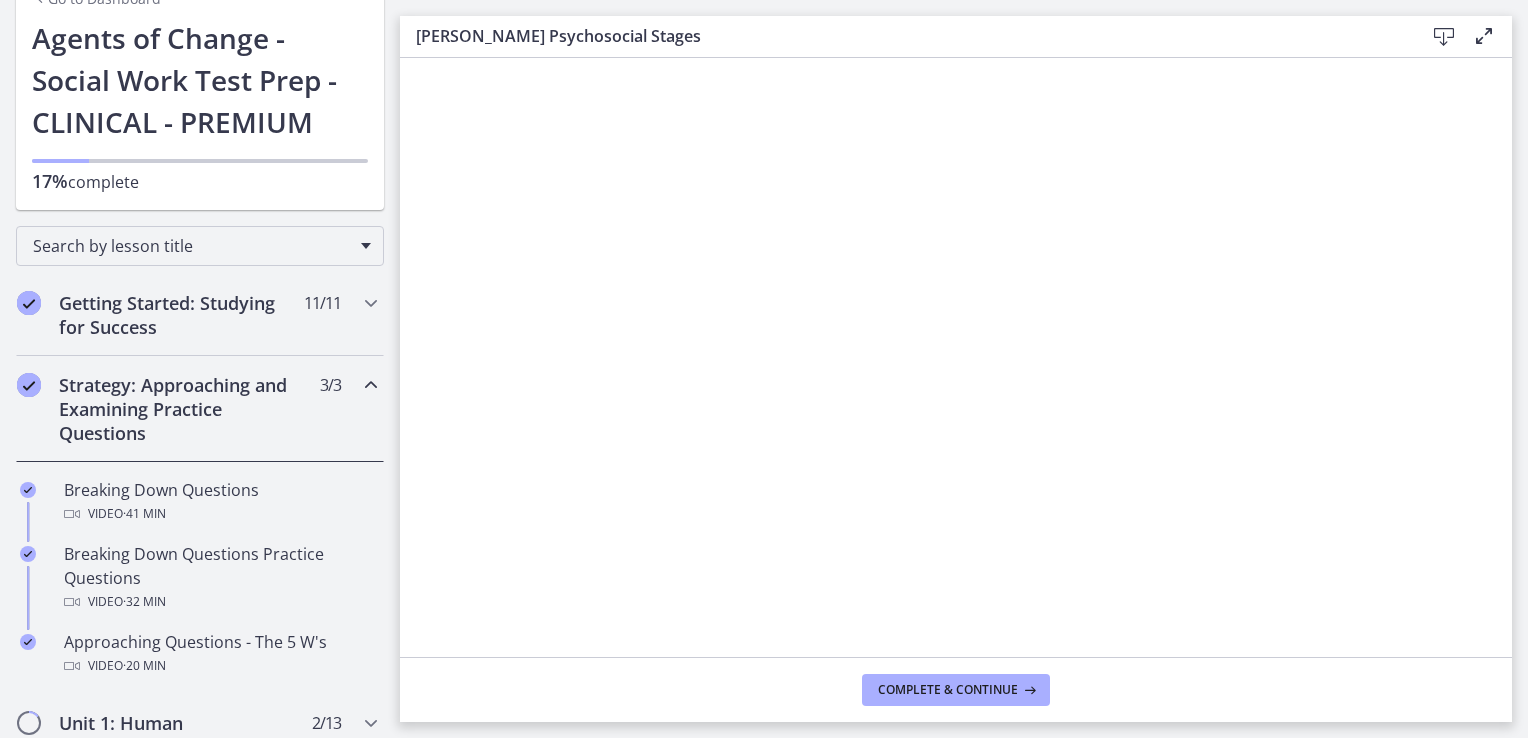 scroll, scrollTop: 106, scrollLeft: 0, axis: vertical 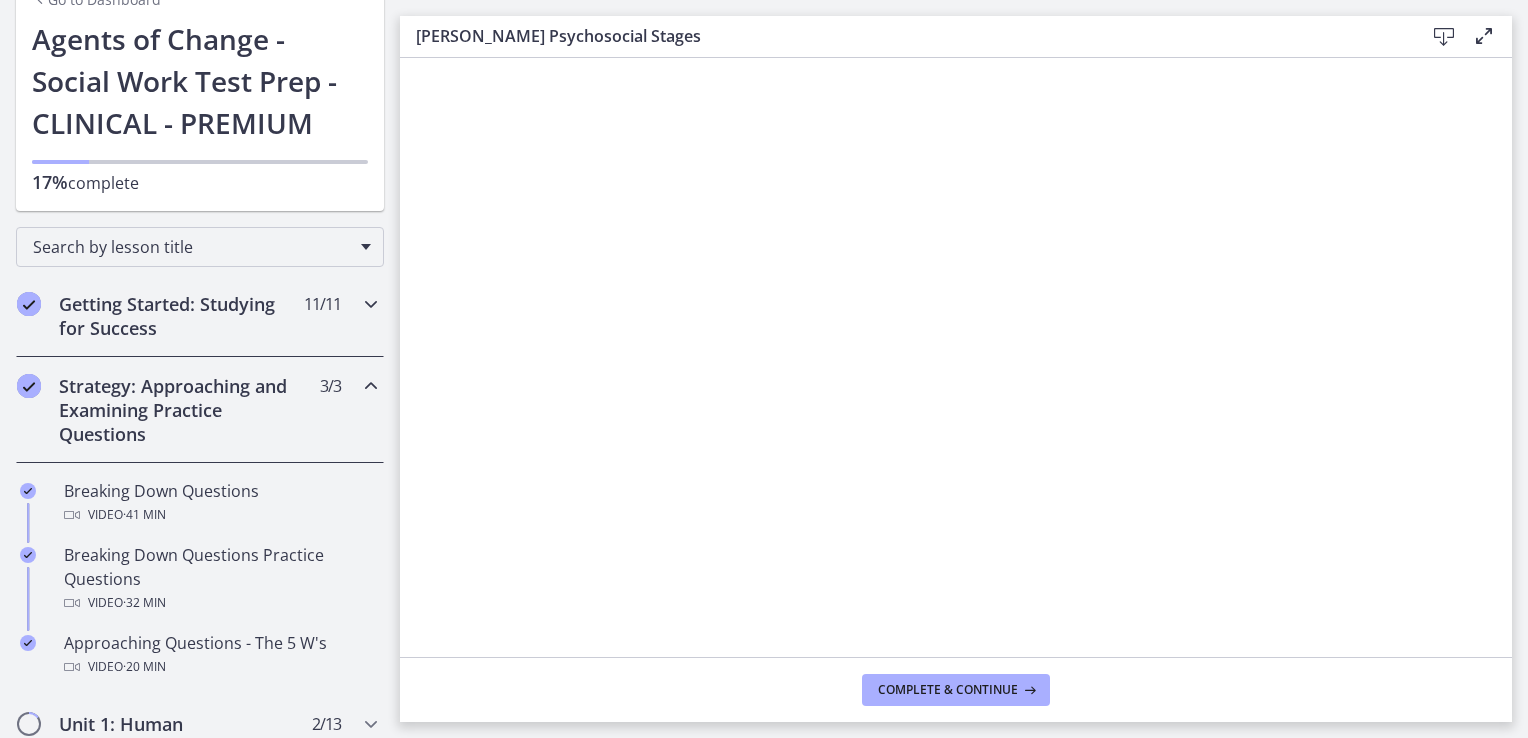 click on "Getting Started: Studying for Success" at bounding box center (181, 316) 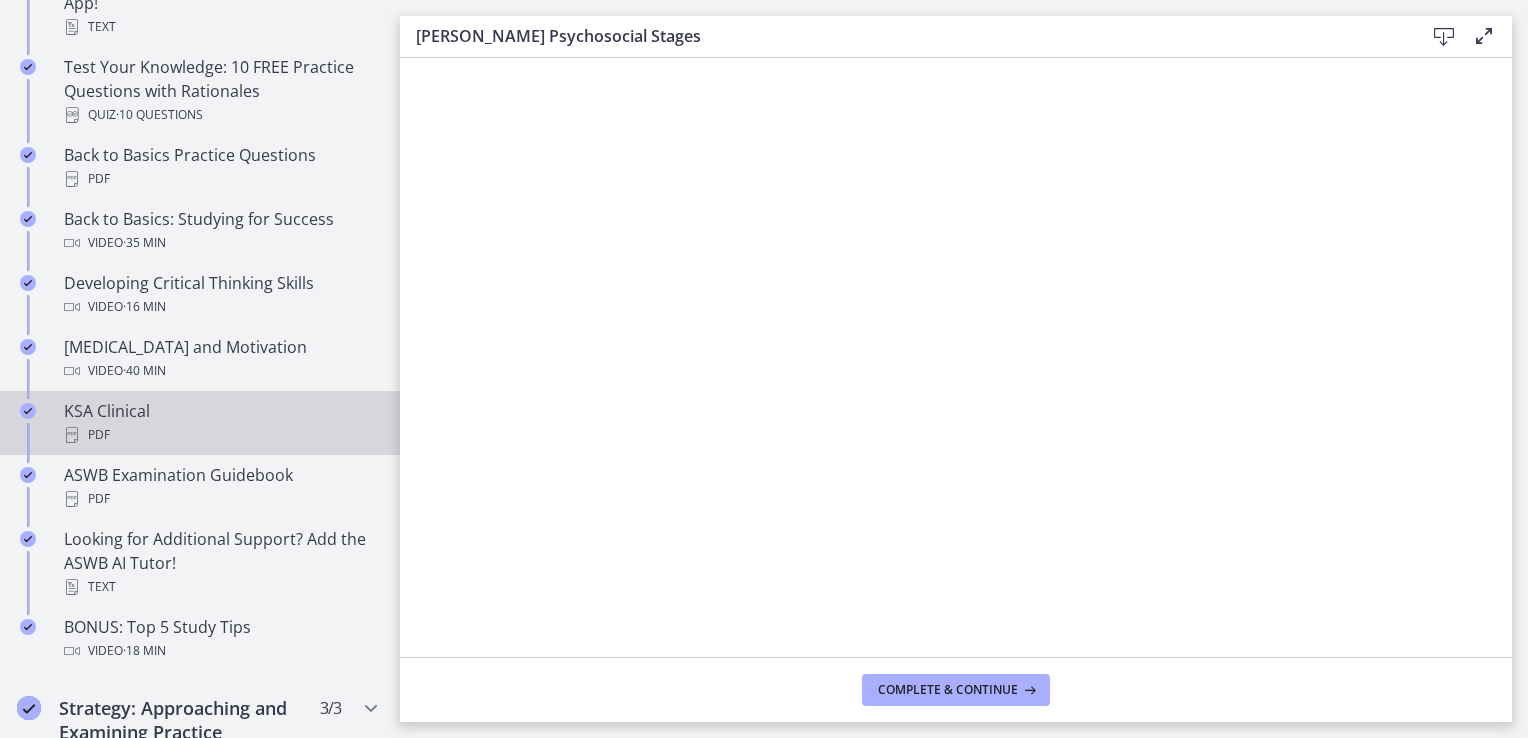 scroll, scrollTop: 672, scrollLeft: 0, axis: vertical 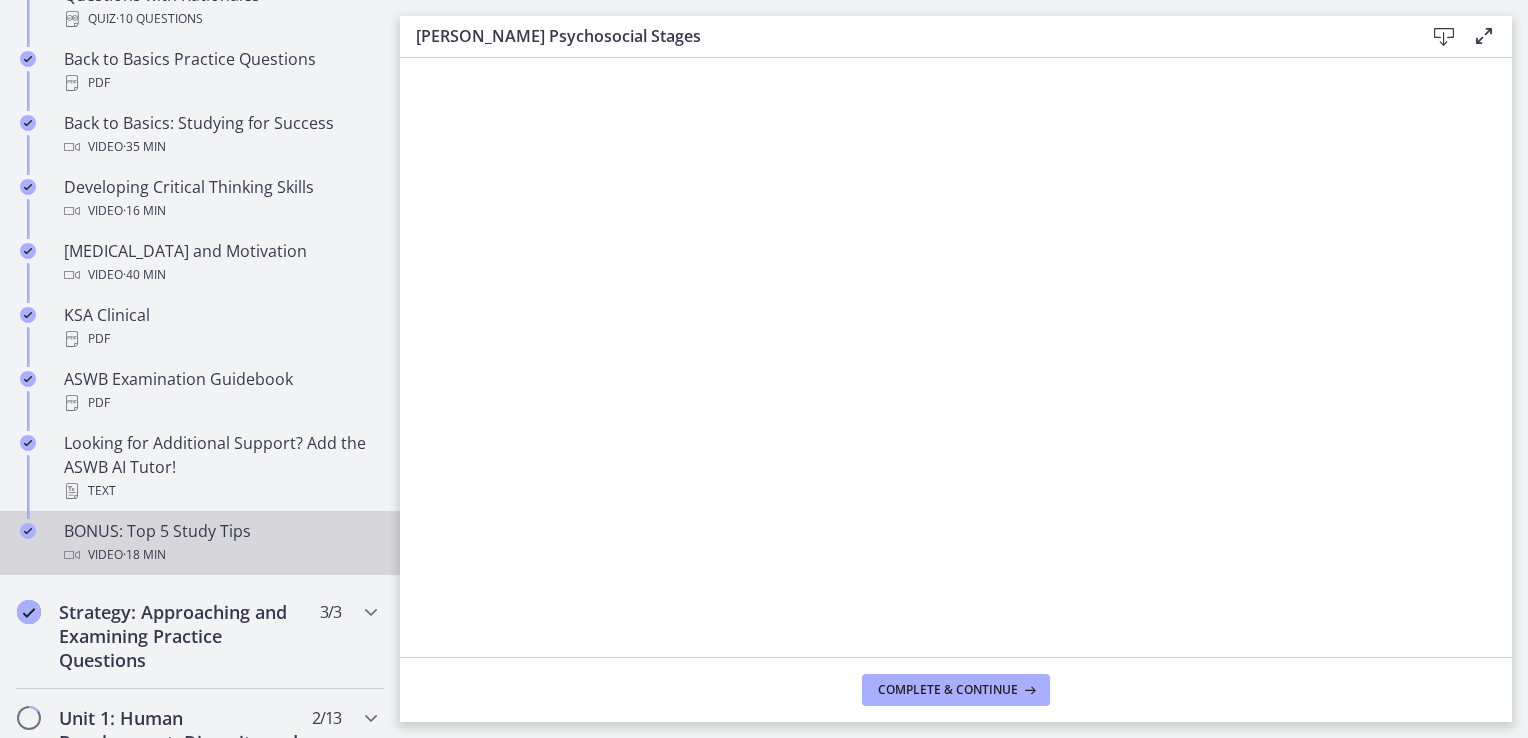 click on "BONUS: Top 5 Study Tips
Video
·  18 min" at bounding box center [220, 543] 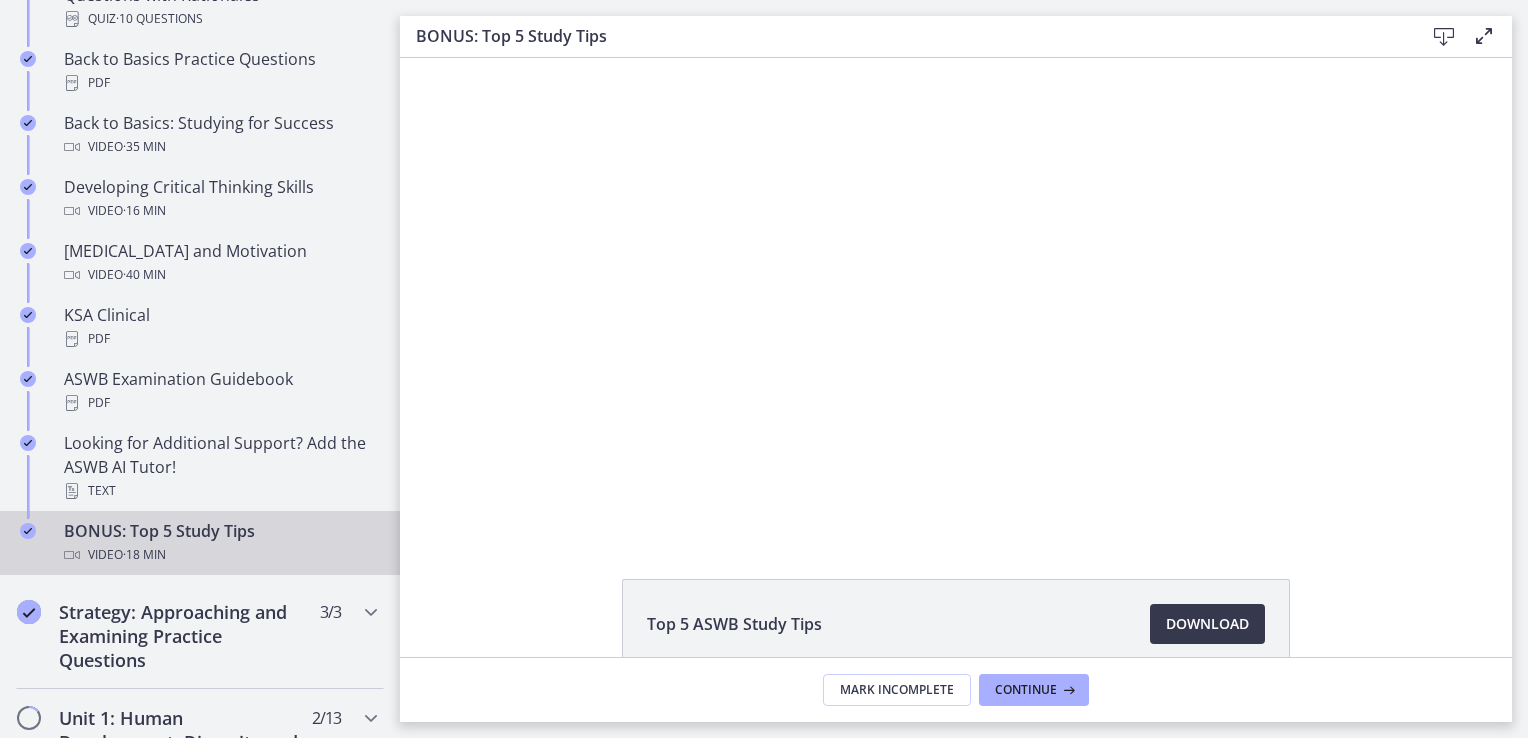 scroll, scrollTop: 0, scrollLeft: 0, axis: both 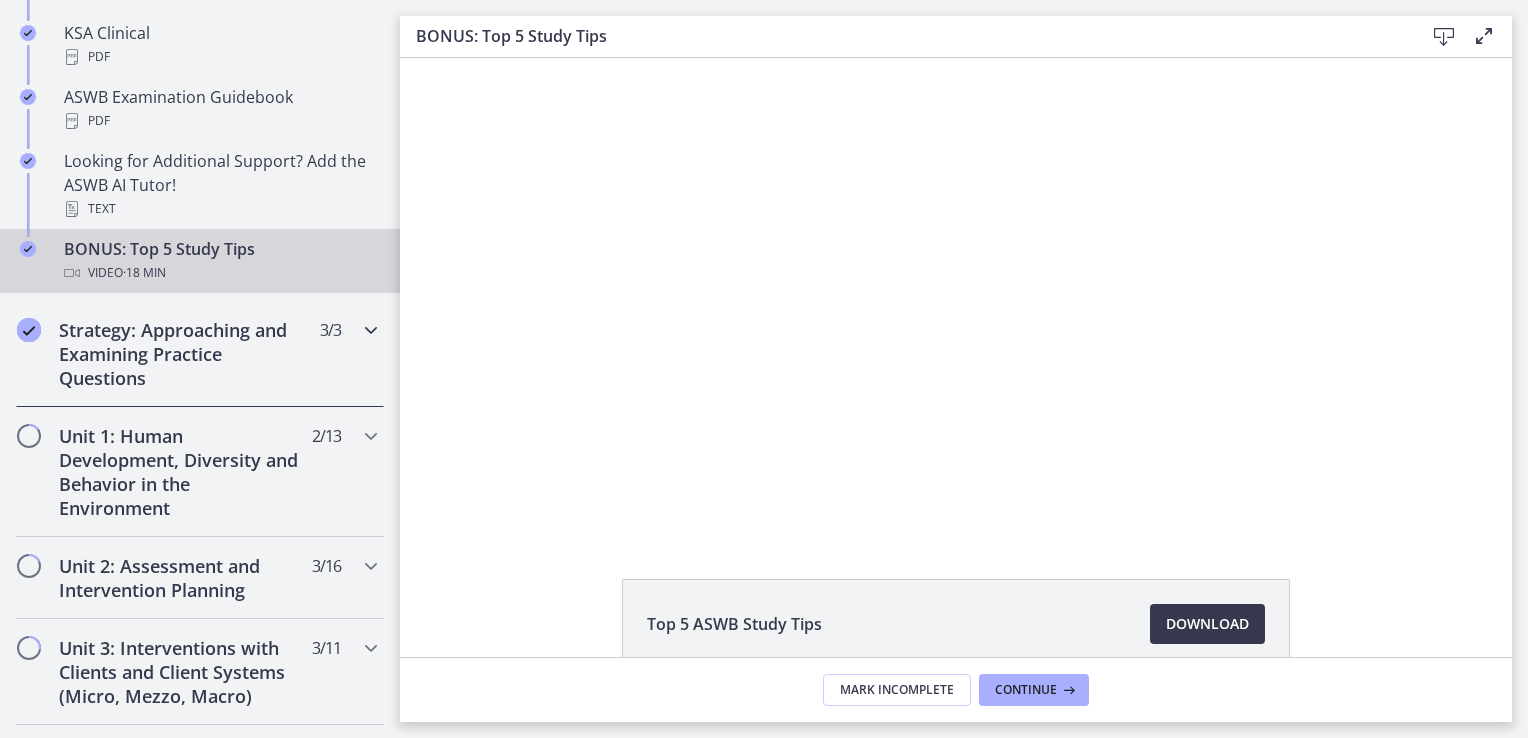 click on "Strategy: Approaching and Examining Practice Questions" at bounding box center (181, 354) 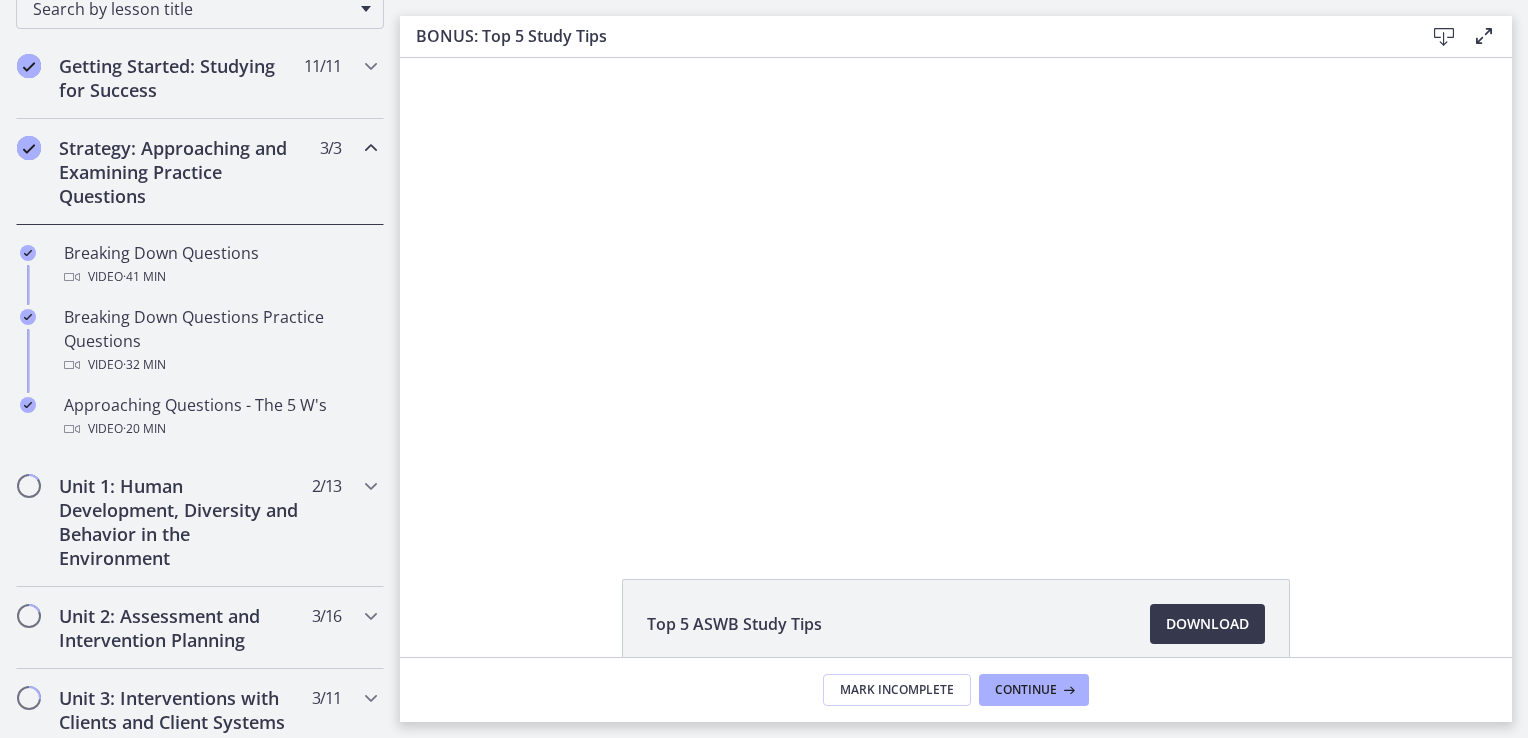 scroll, scrollTop: 343, scrollLeft: 0, axis: vertical 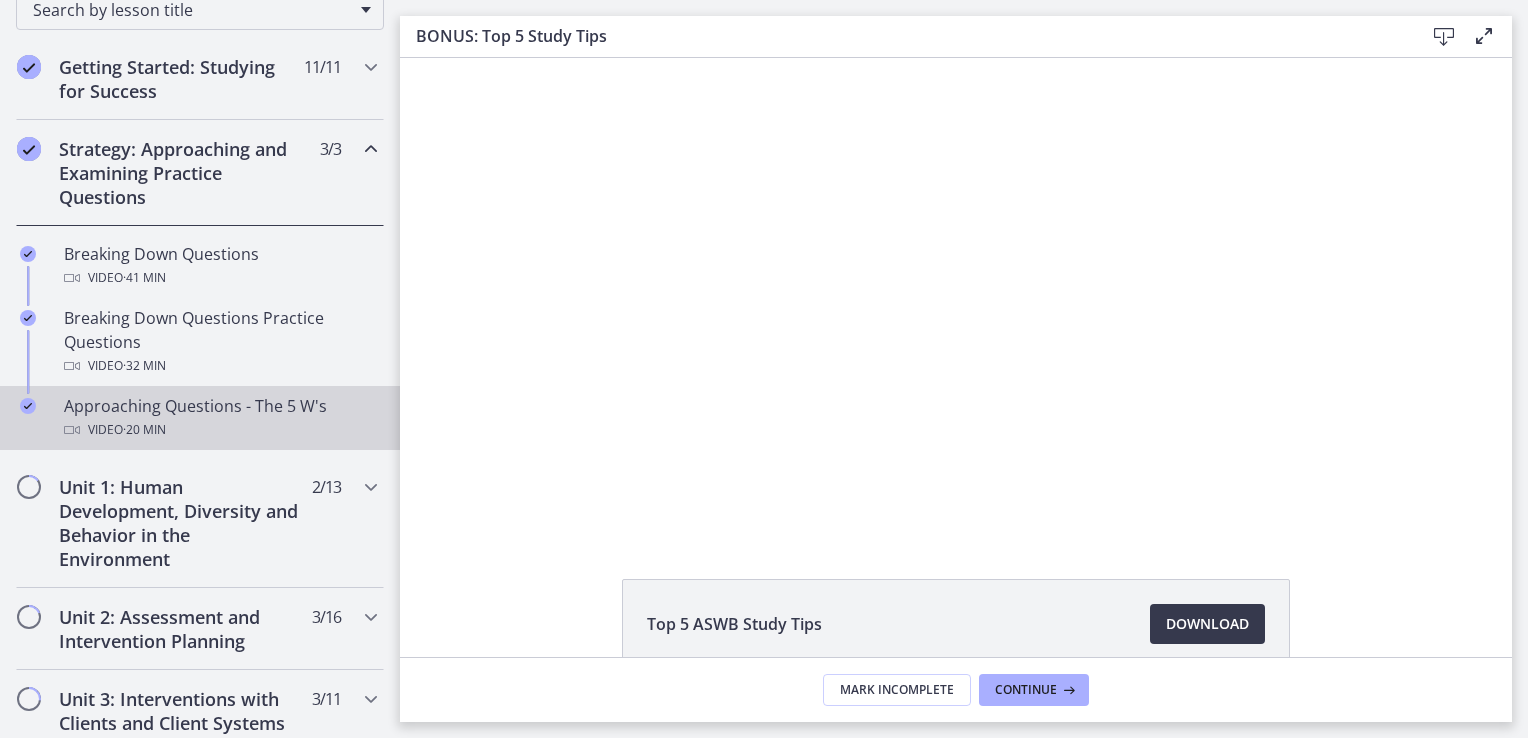 click on "Approaching Questions - The 5 W's
Video
·  20 min" at bounding box center [220, 418] 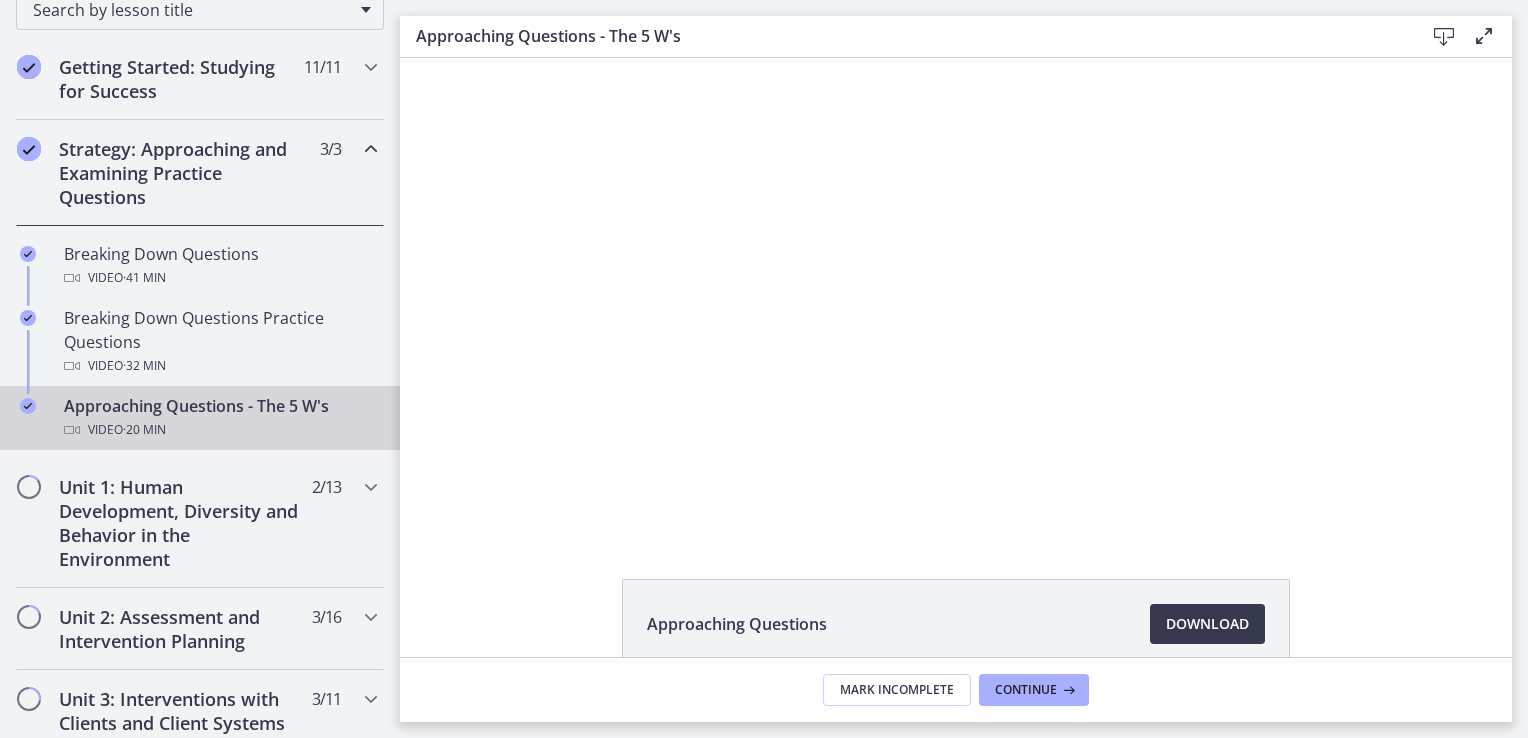 scroll, scrollTop: 0, scrollLeft: 0, axis: both 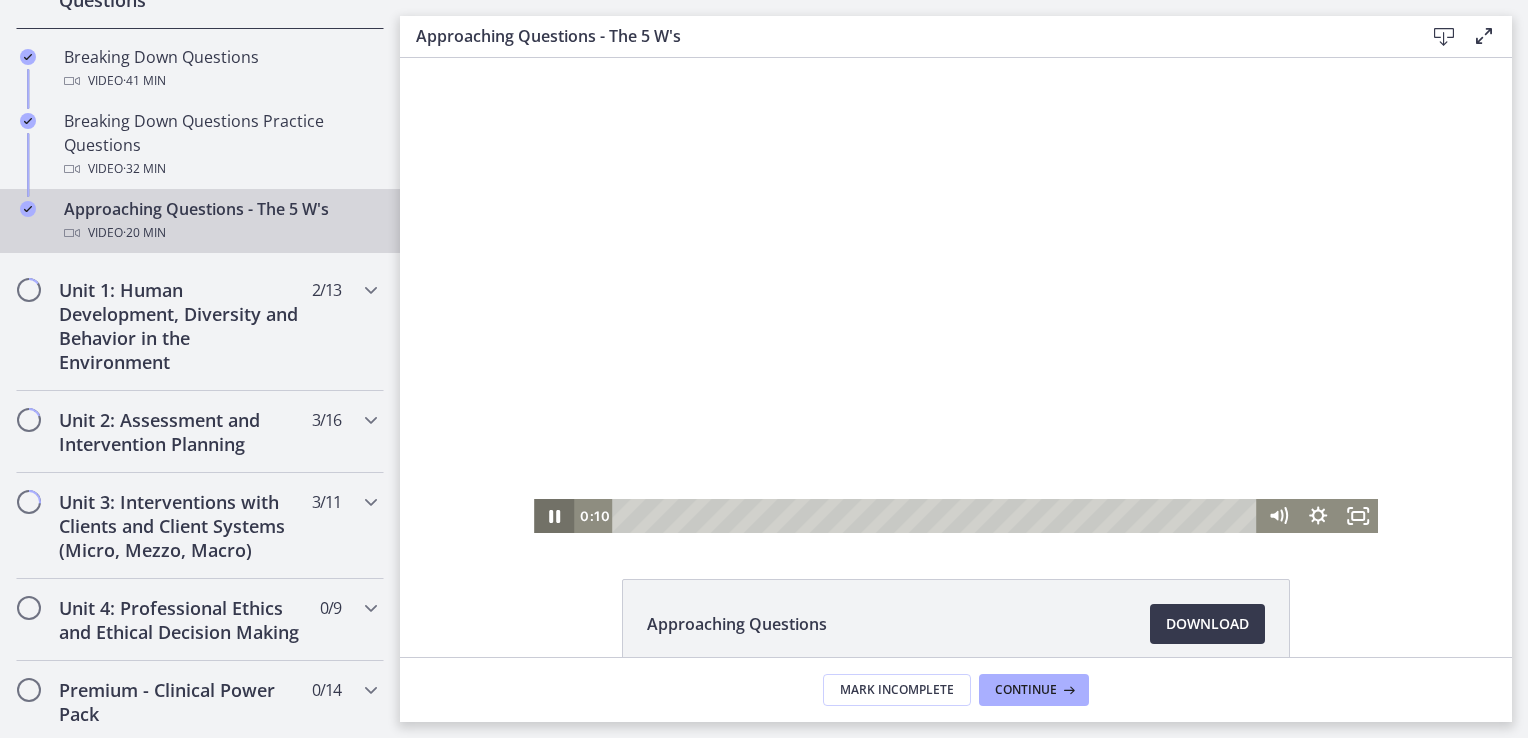 click 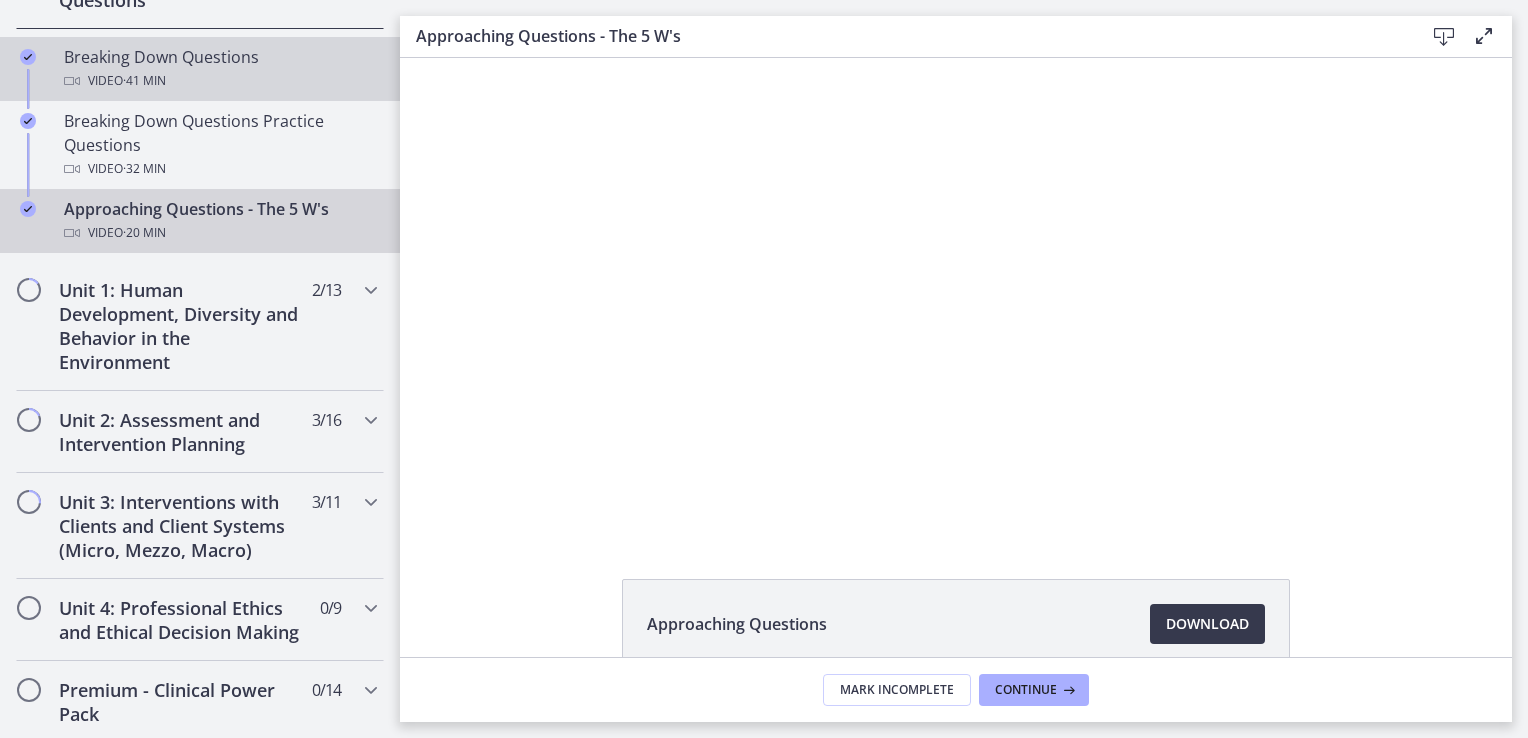 click on "Breaking Down Questions
Video
·  41 min" at bounding box center [220, 69] 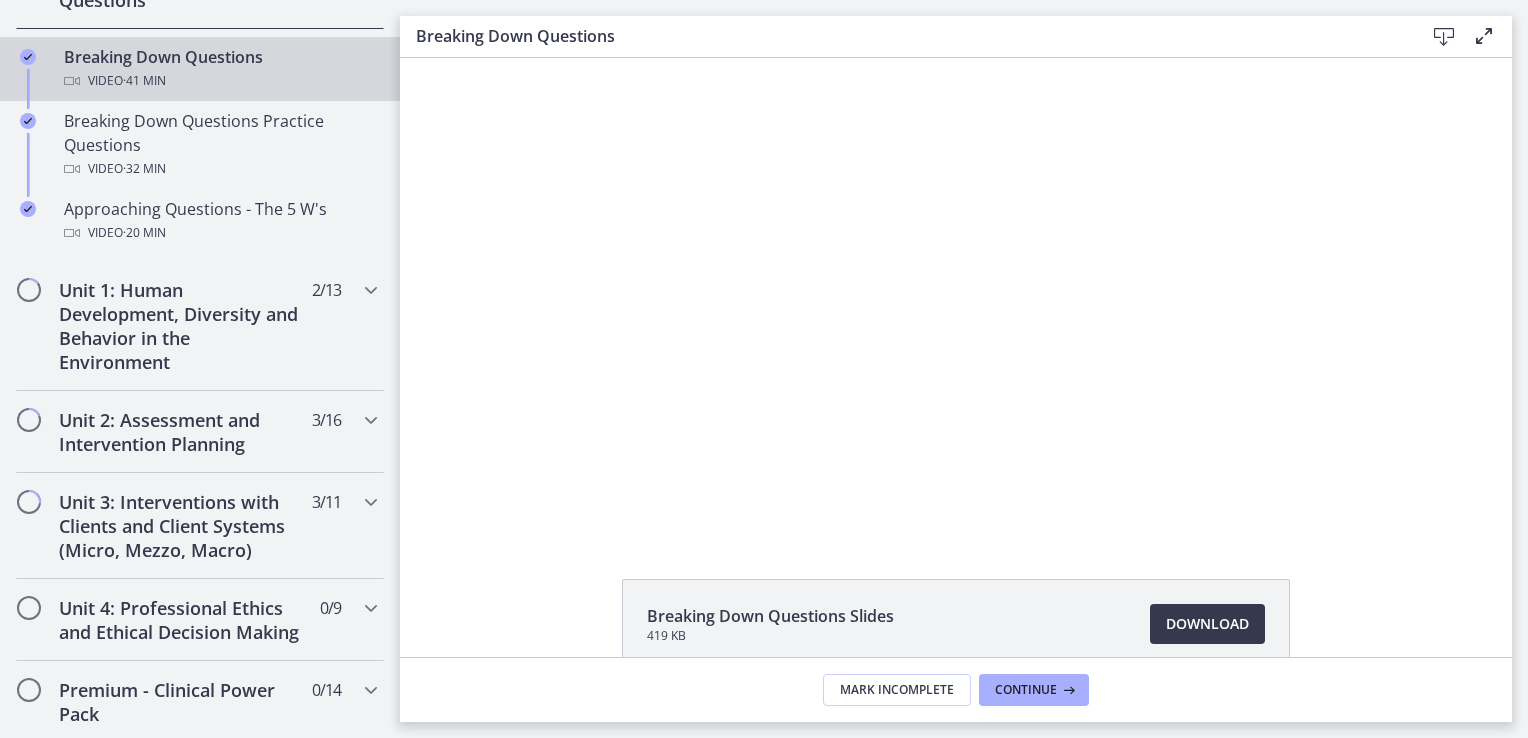 scroll, scrollTop: 0, scrollLeft: 0, axis: both 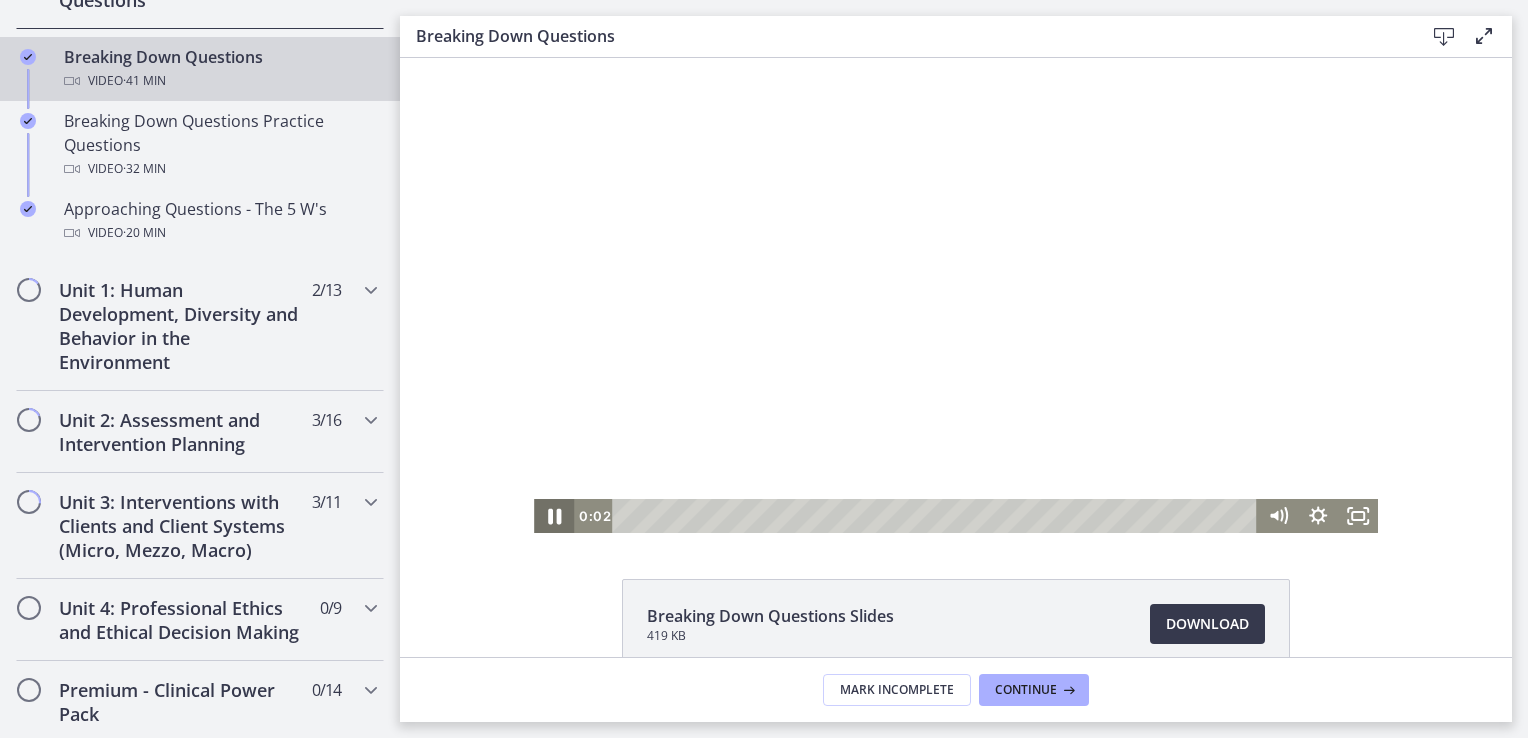 click 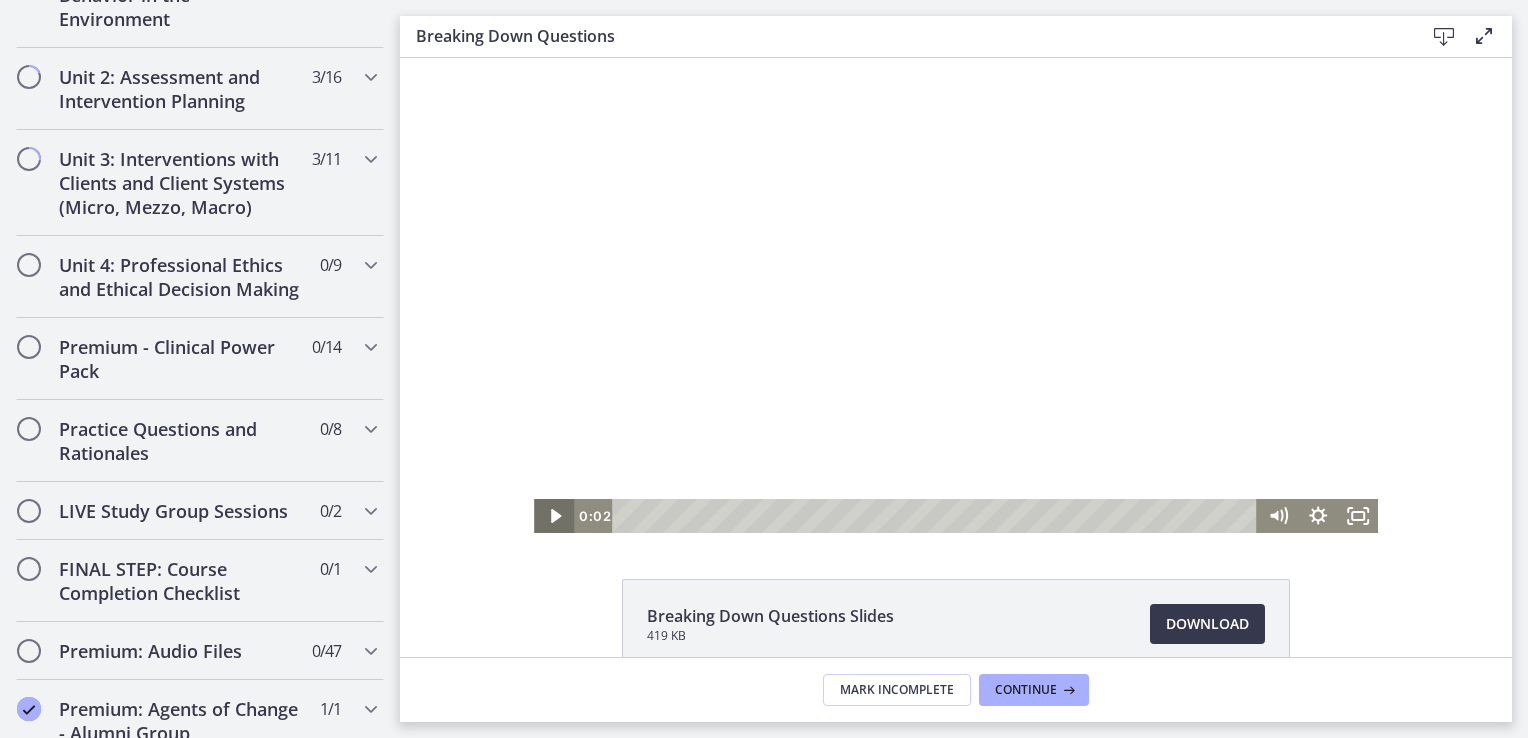 scroll, scrollTop: 823, scrollLeft: 0, axis: vertical 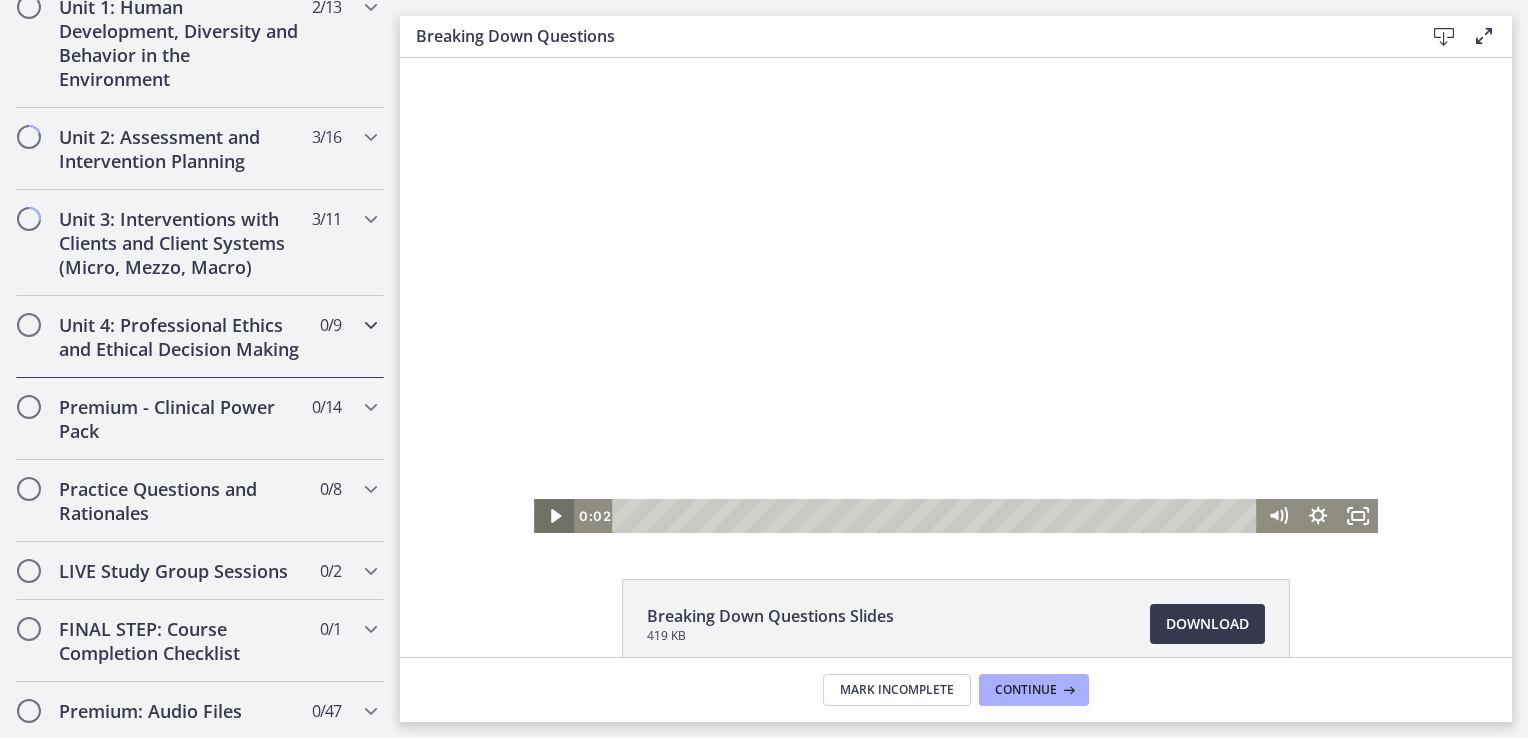 click at bounding box center (371, 325) 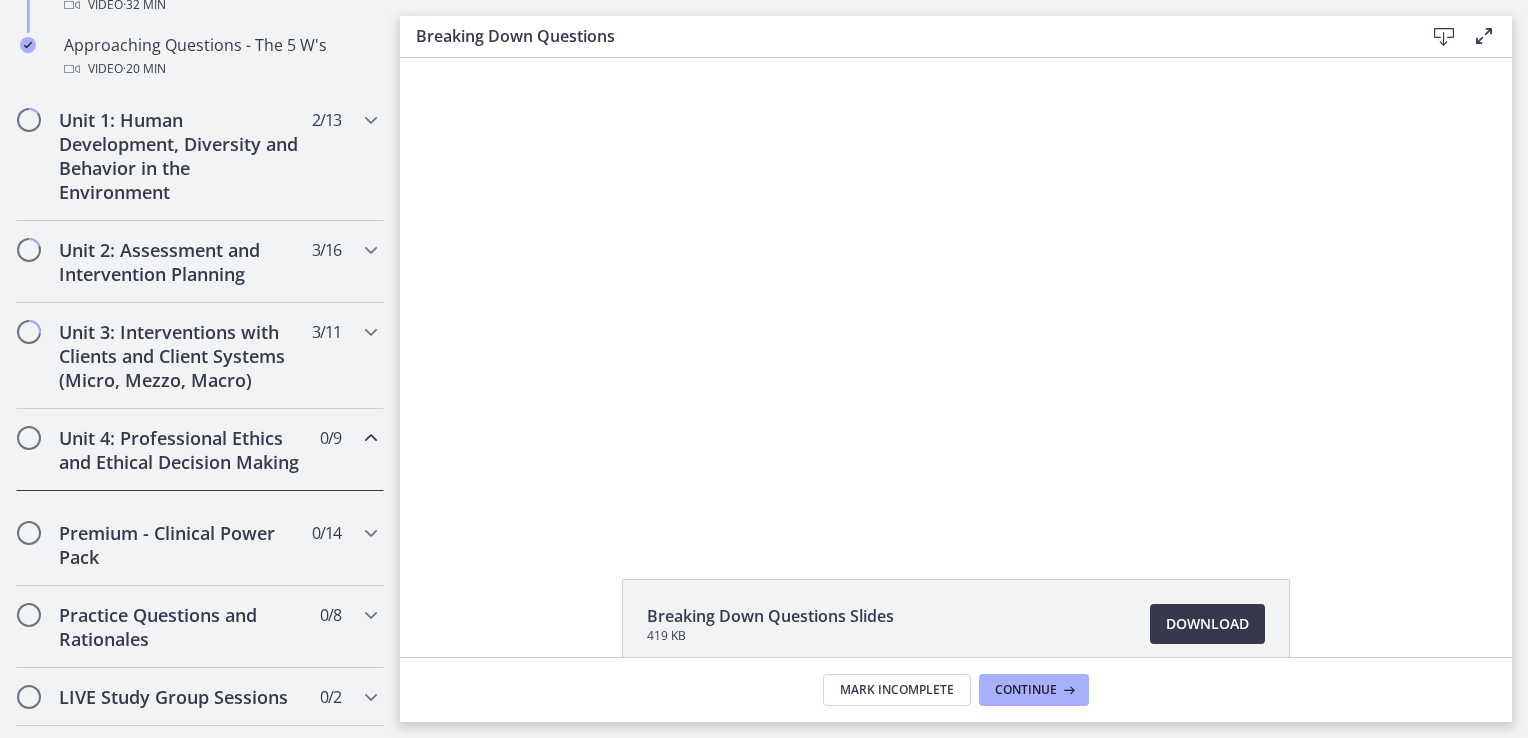 scroll, scrollTop: 591, scrollLeft: 0, axis: vertical 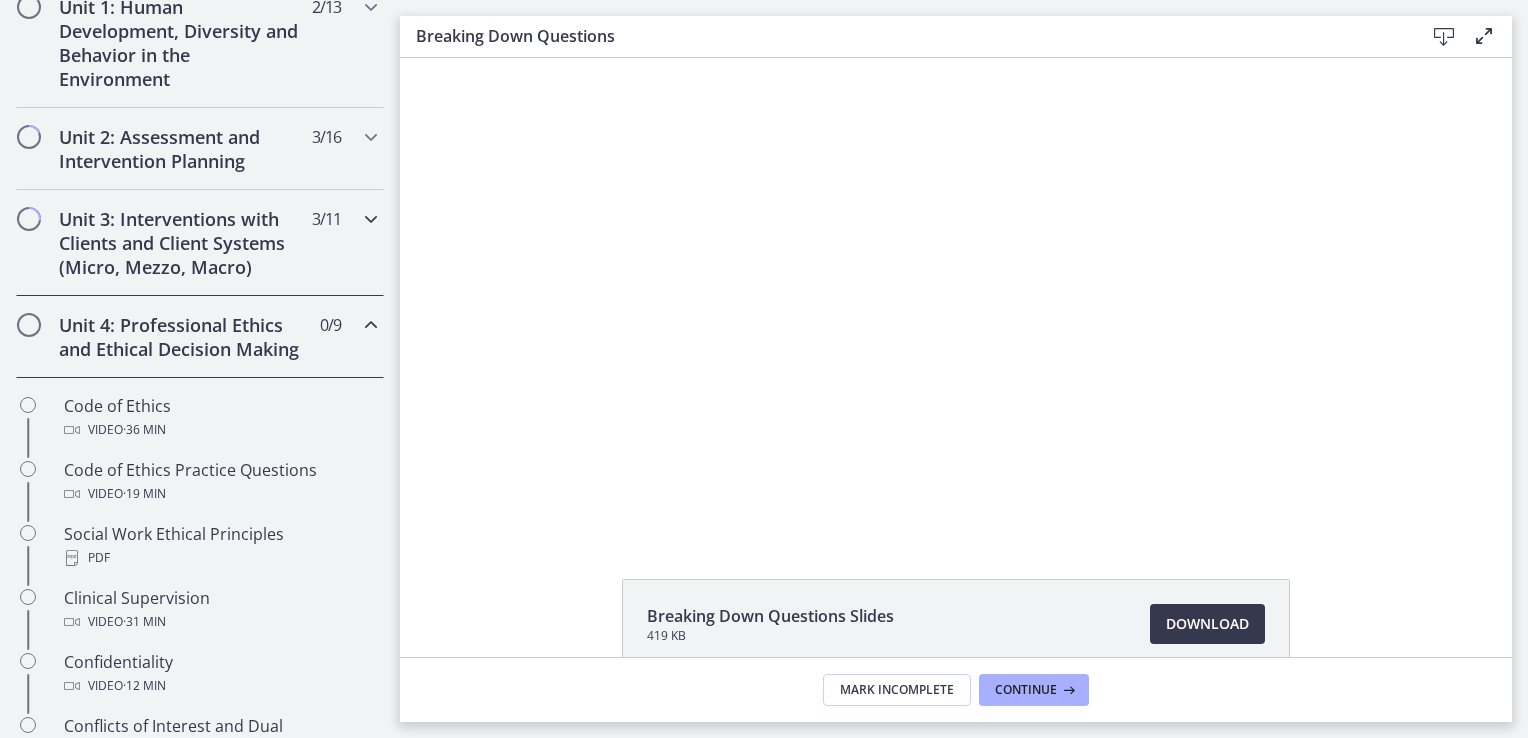 click at bounding box center (371, 219) 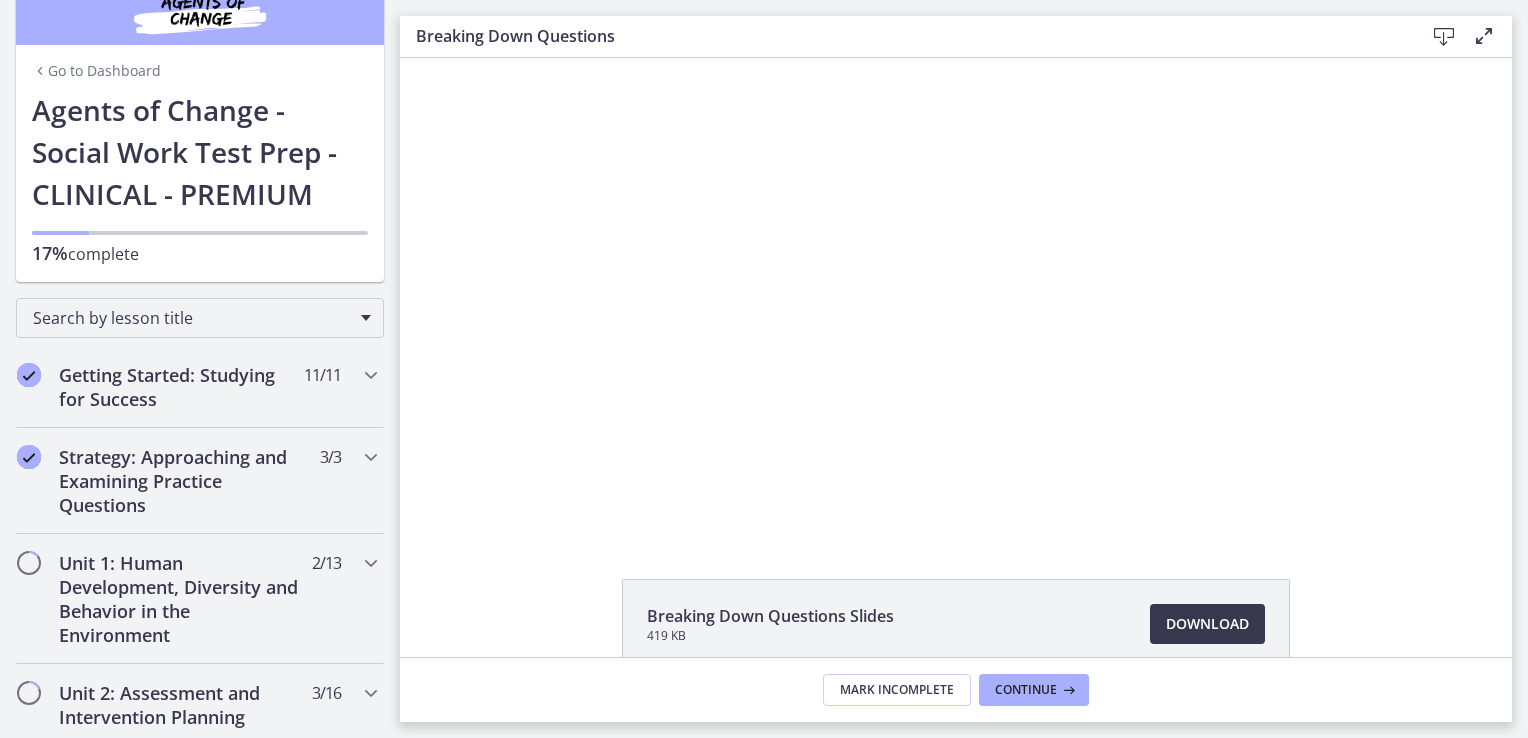 scroll, scrollTop: 20, scrollLeft: 0, axis: vertical 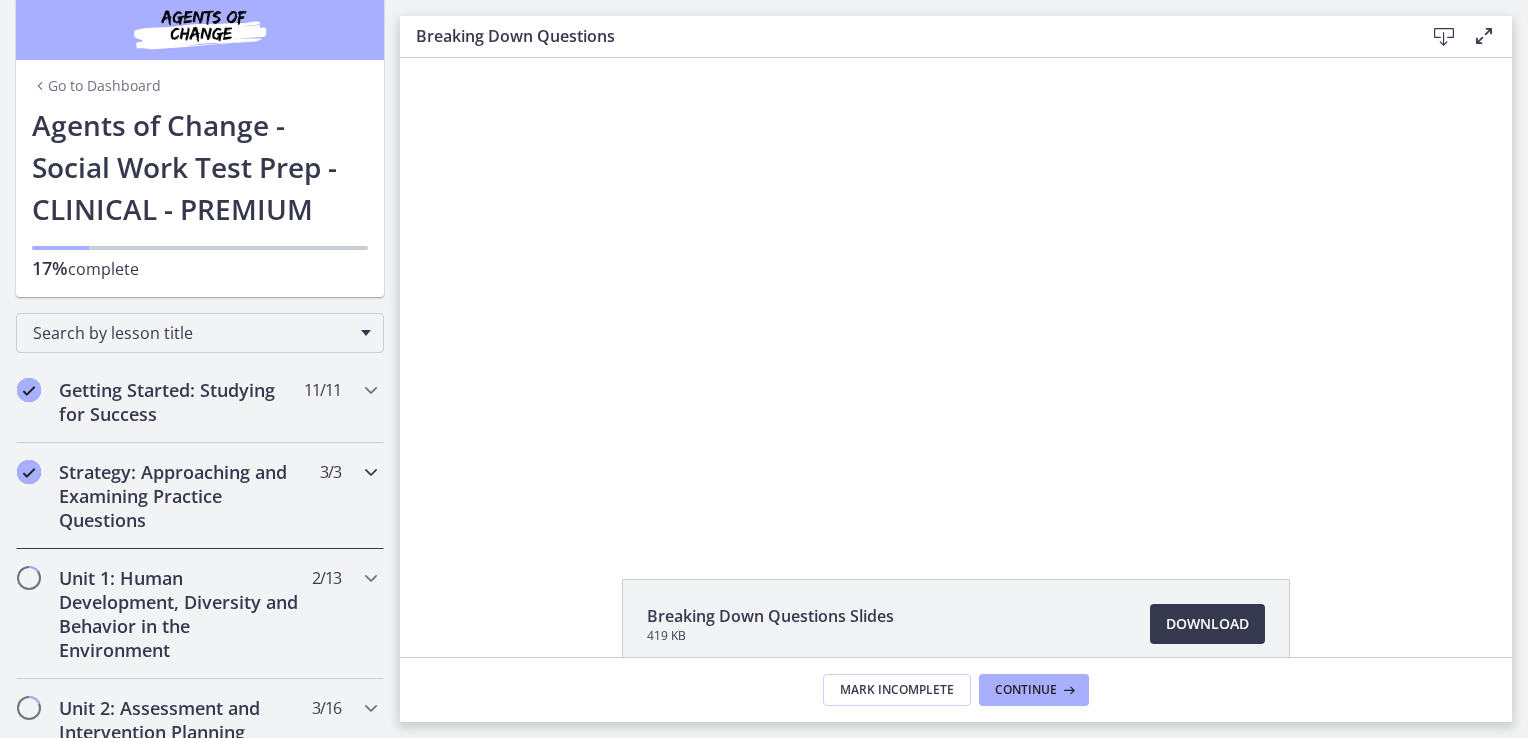 click at bounding box center [371, 472] 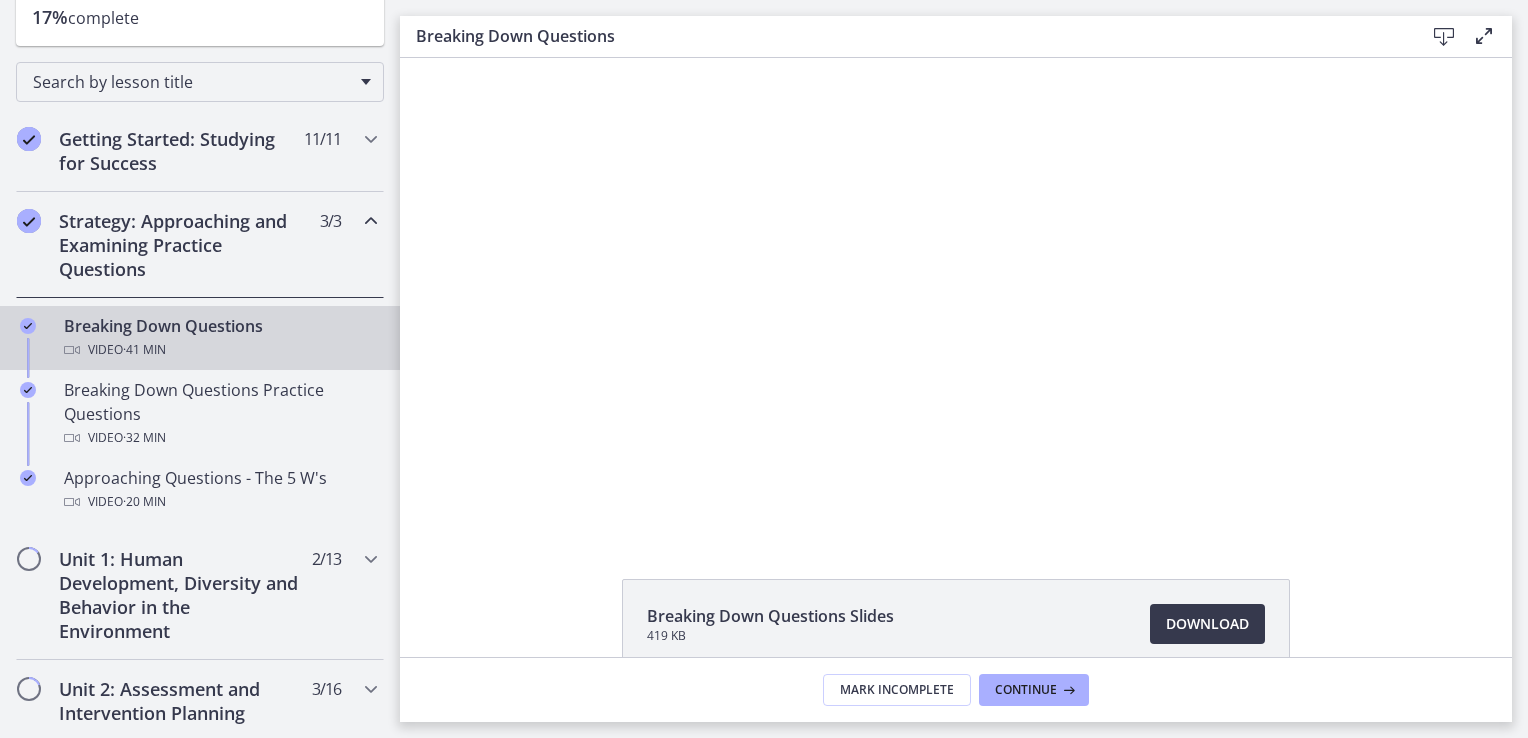 scroll, scrollTop: 287, scrollLeft: 0, axis: vertical 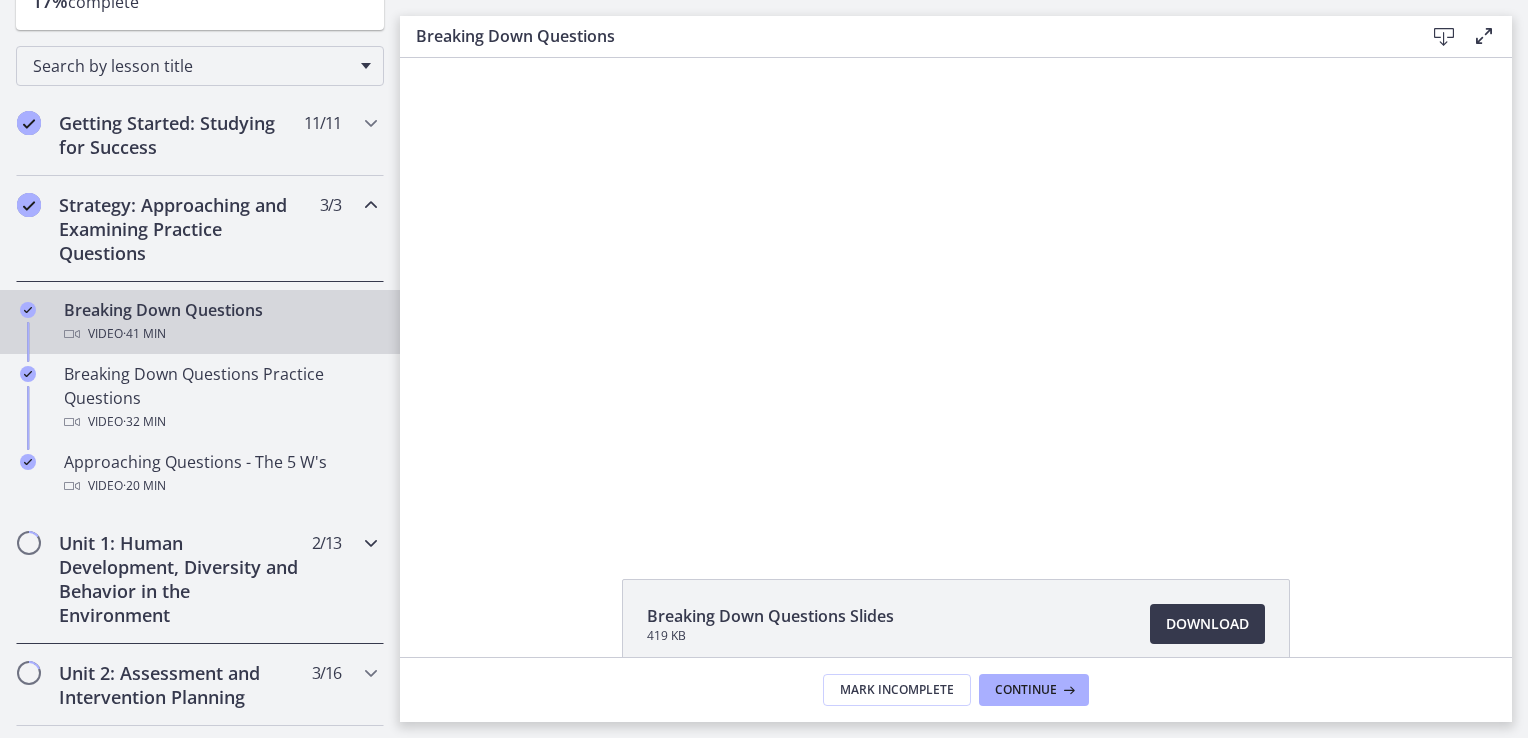 click on "Unit 1: Human Development, Diversity and Behavior in the Environment
2  /  13
Completed" at bounding box center (200, 579) 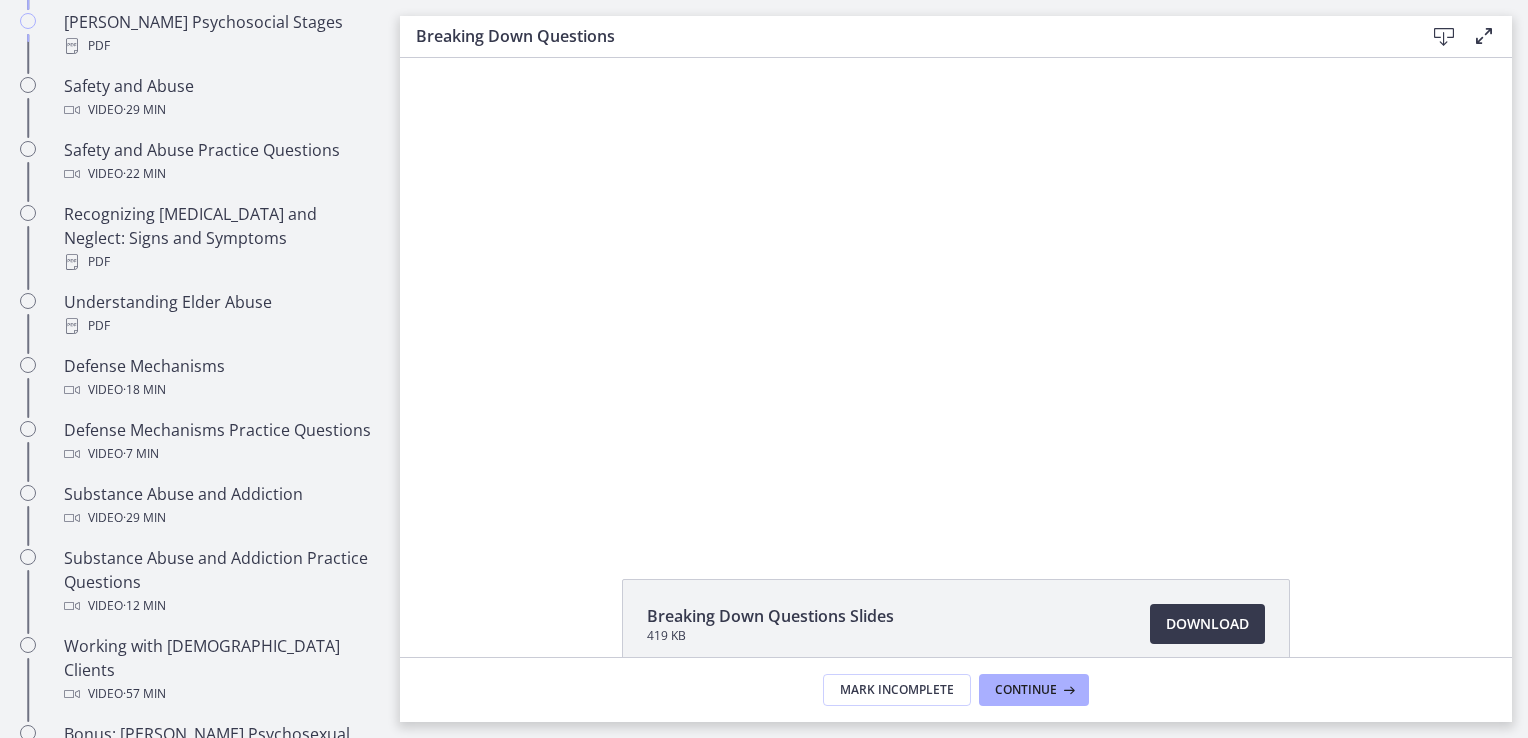 scroll, scrollTop: 906, scrollLeft: 0, axis: vertical 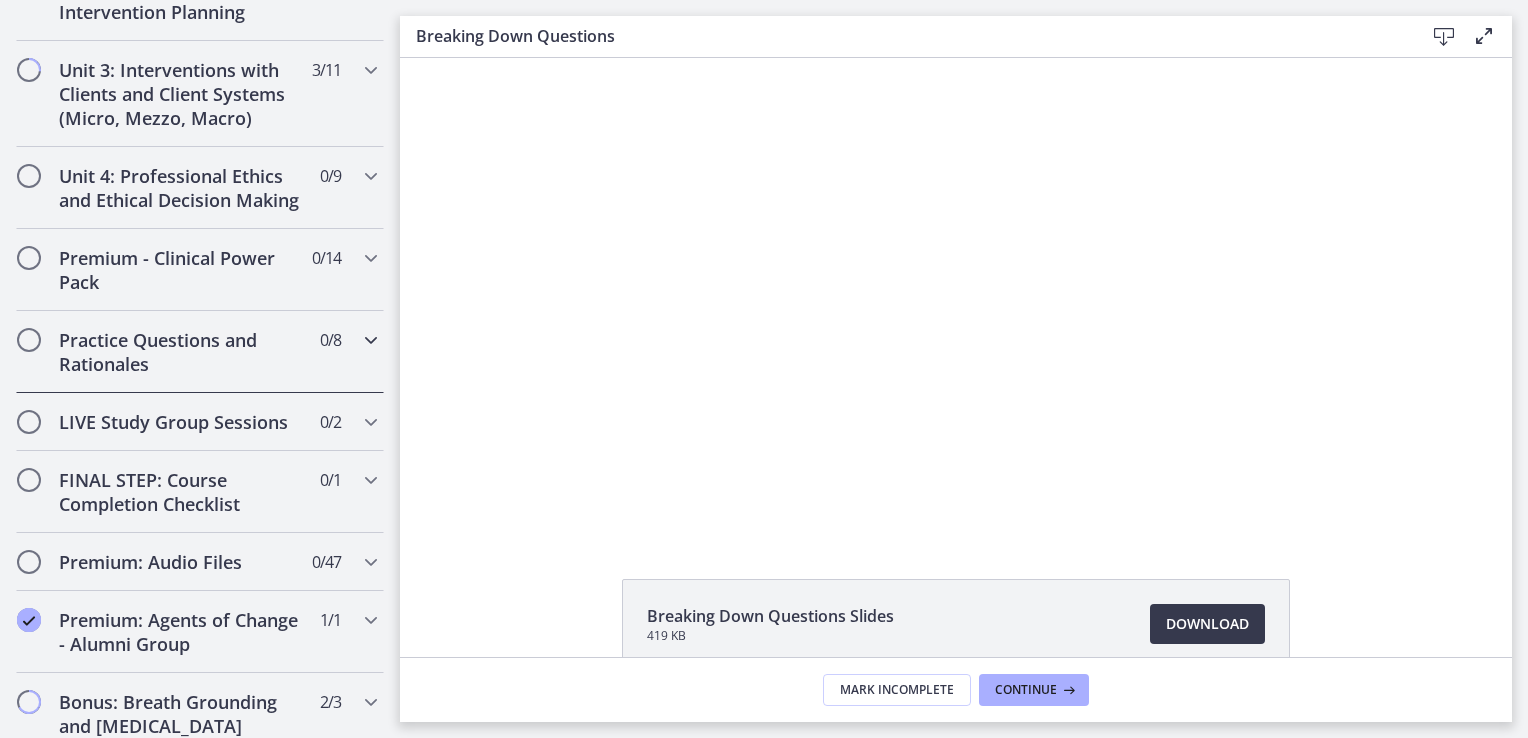 click at bounding box center (371, 340) 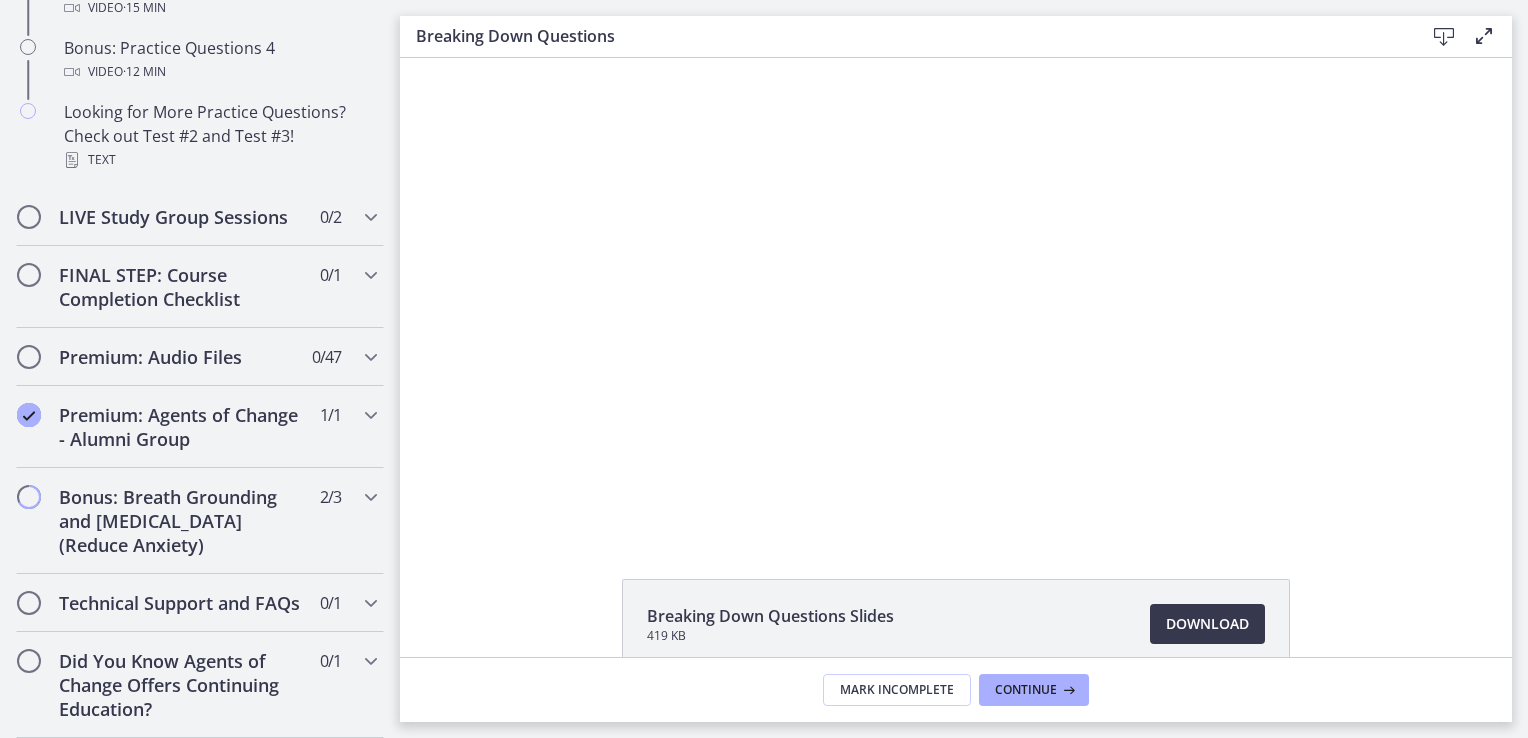 scroll, scrollTop: 1586, scrollLeft: 0, axis: vertical 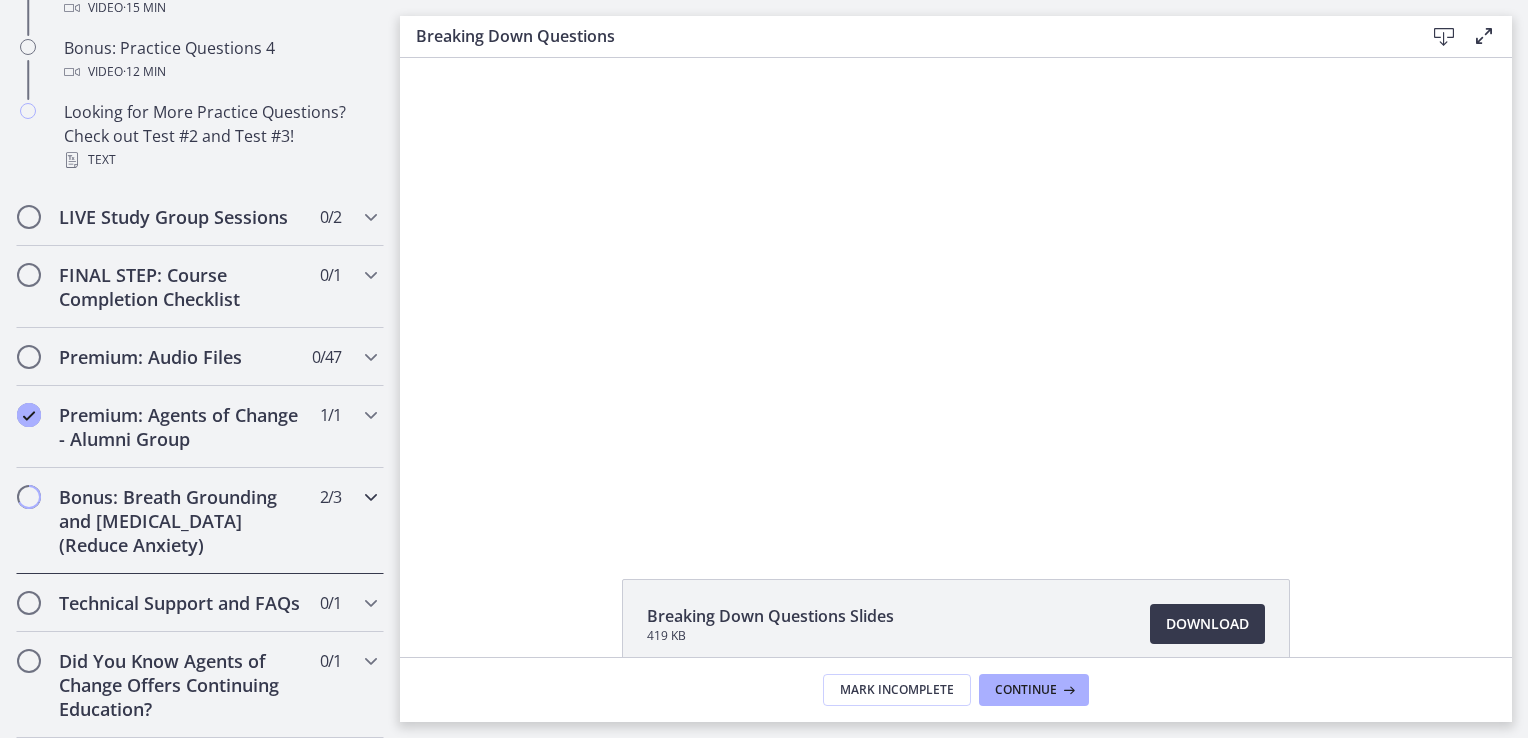 click on "Bonus: Breath Grounding and [MEDICAL_DATA] (Reduce Anxiety)
2  /  3
Completed" at bounding box center [200, 521] 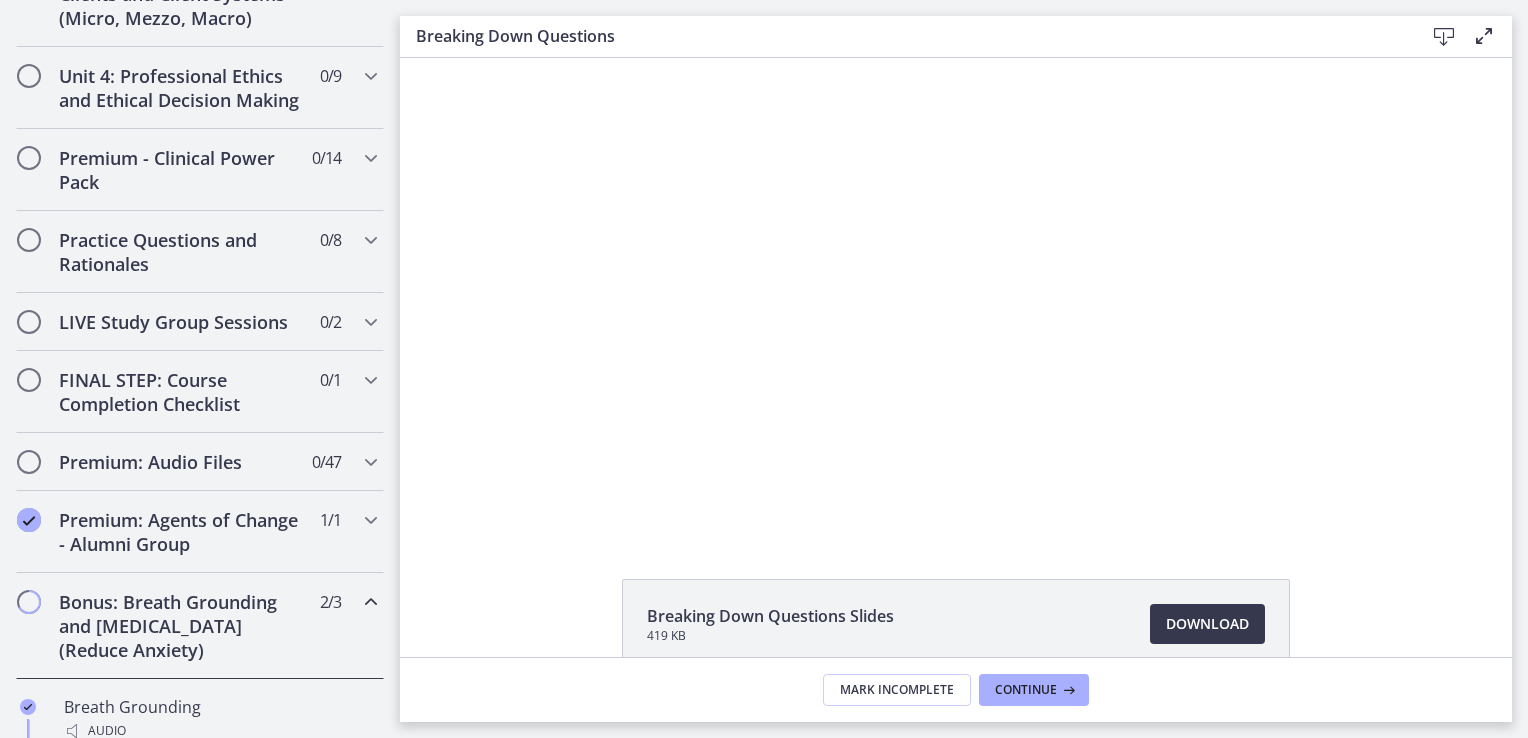 scroll, scrollTop: 824, scrollLeft: 0, axis: vertical 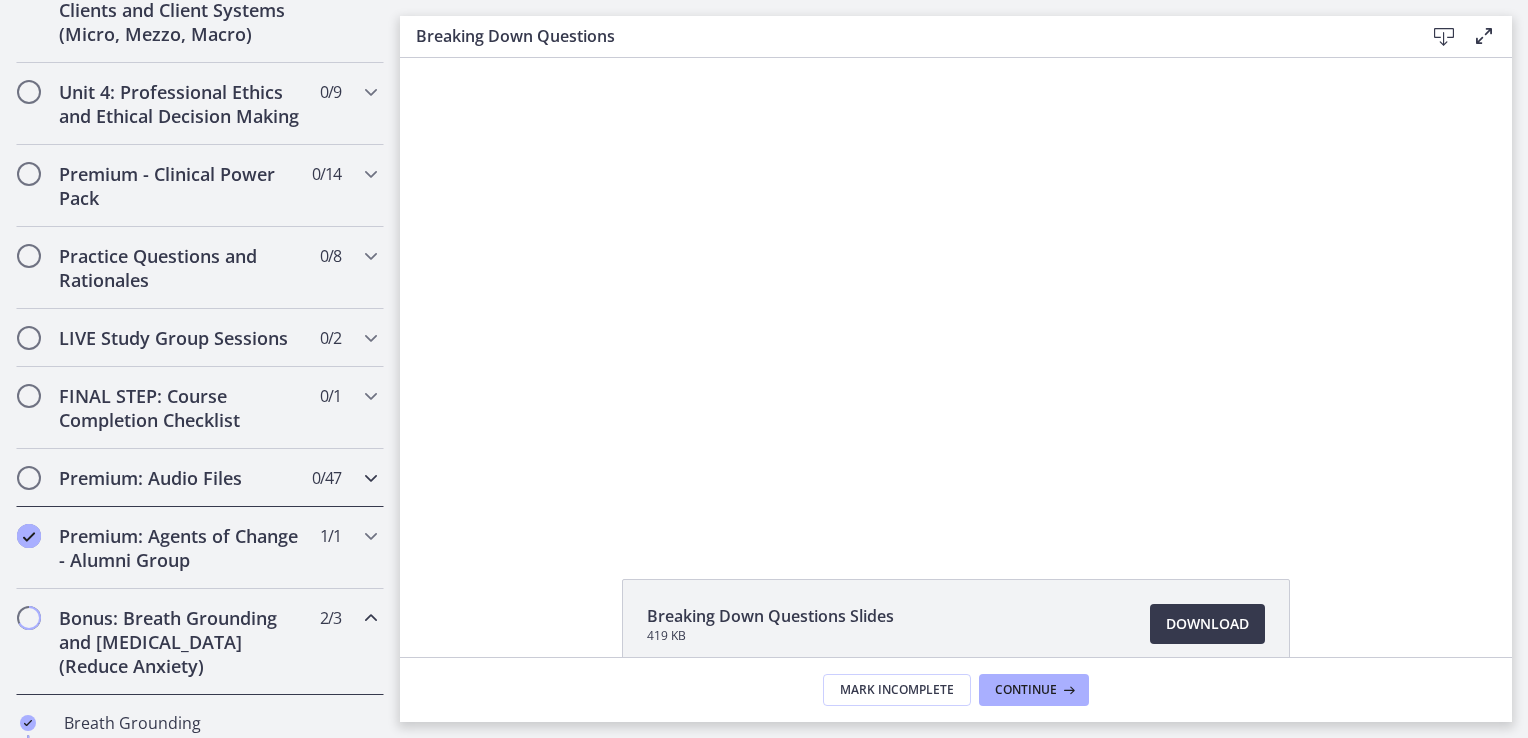 click at bounding box center [371, 478] 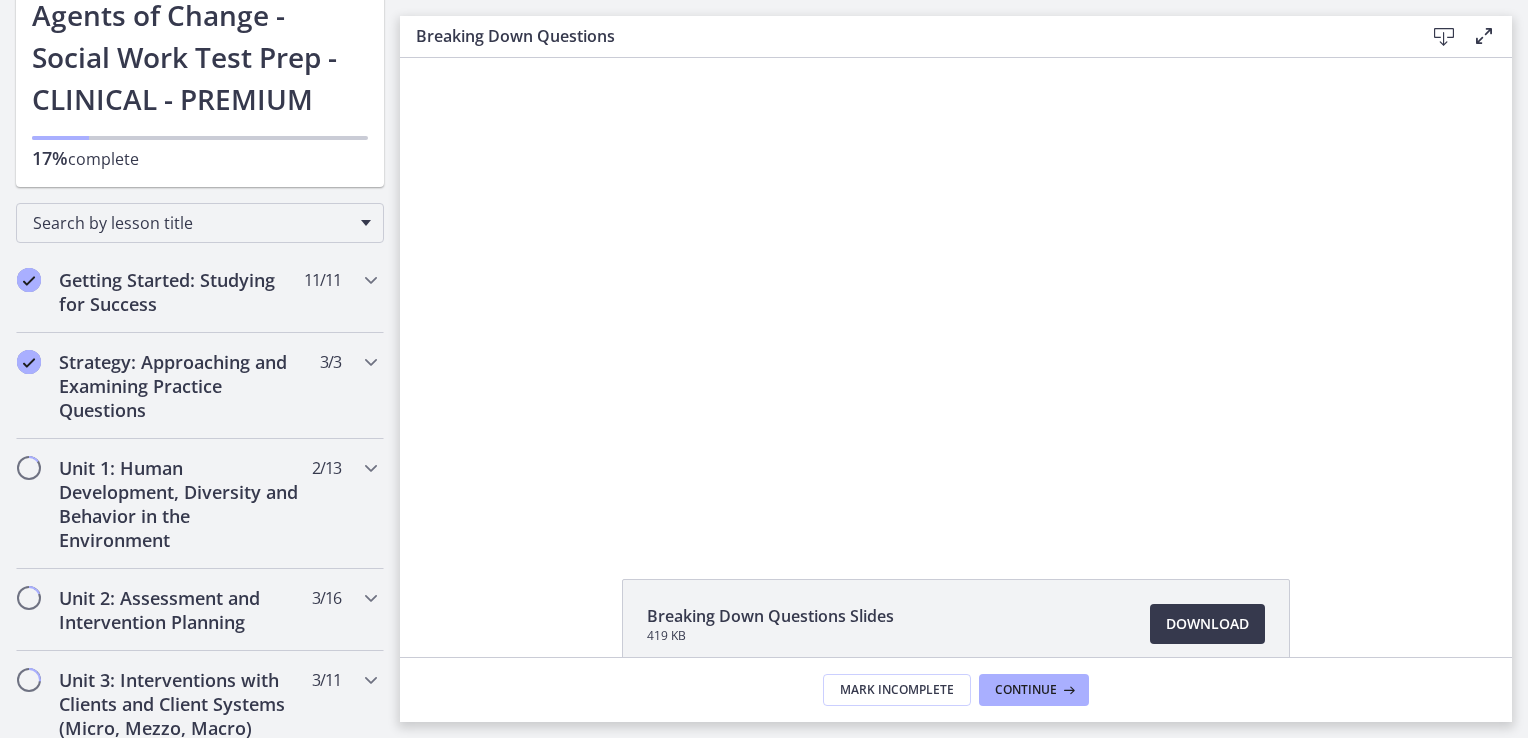 scroll, scrollTop: 132, scrollLeft: 0, axis: vertical 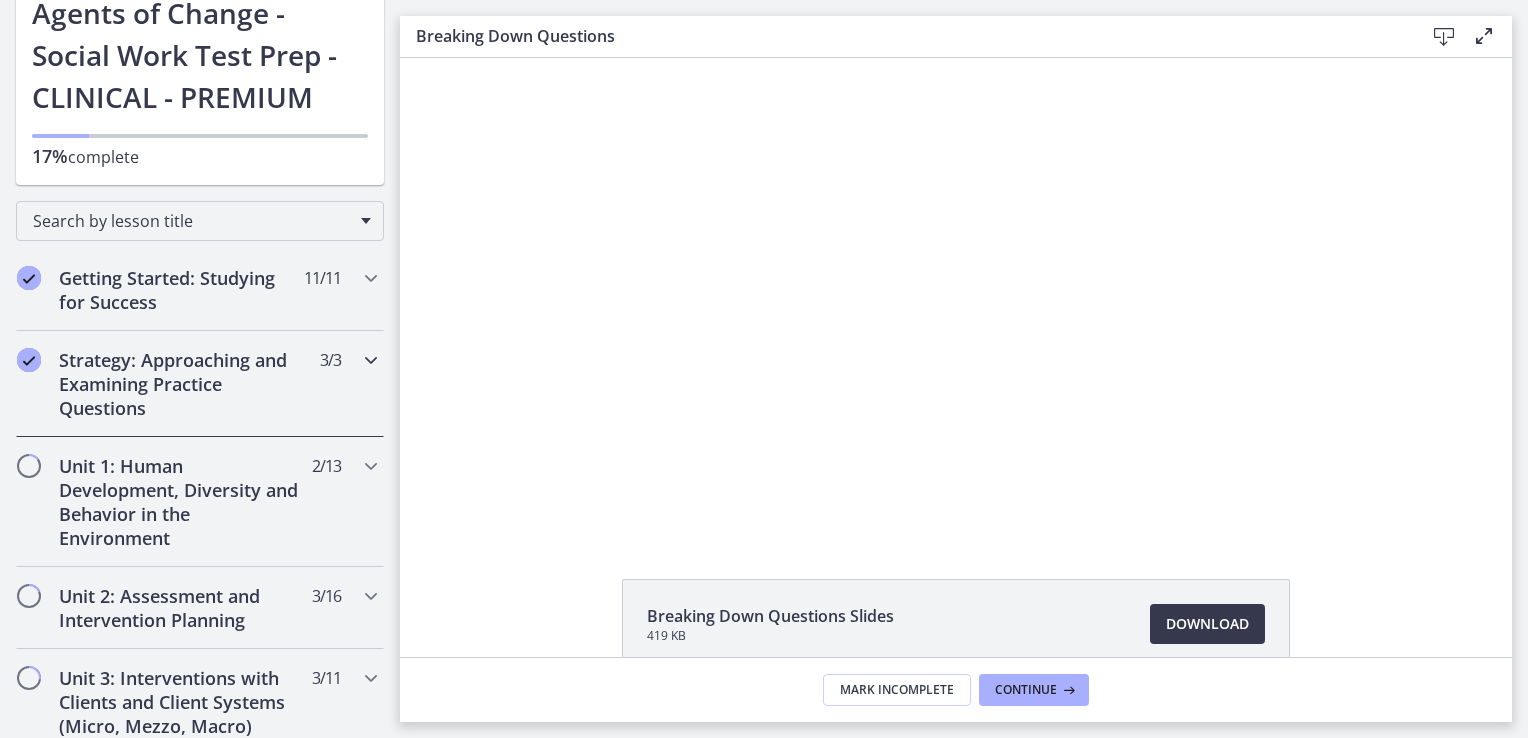 click on "Strategy: Approaching and Examining Practice Questions
3  /  3
Completed" at bounding box center (200, 384) 